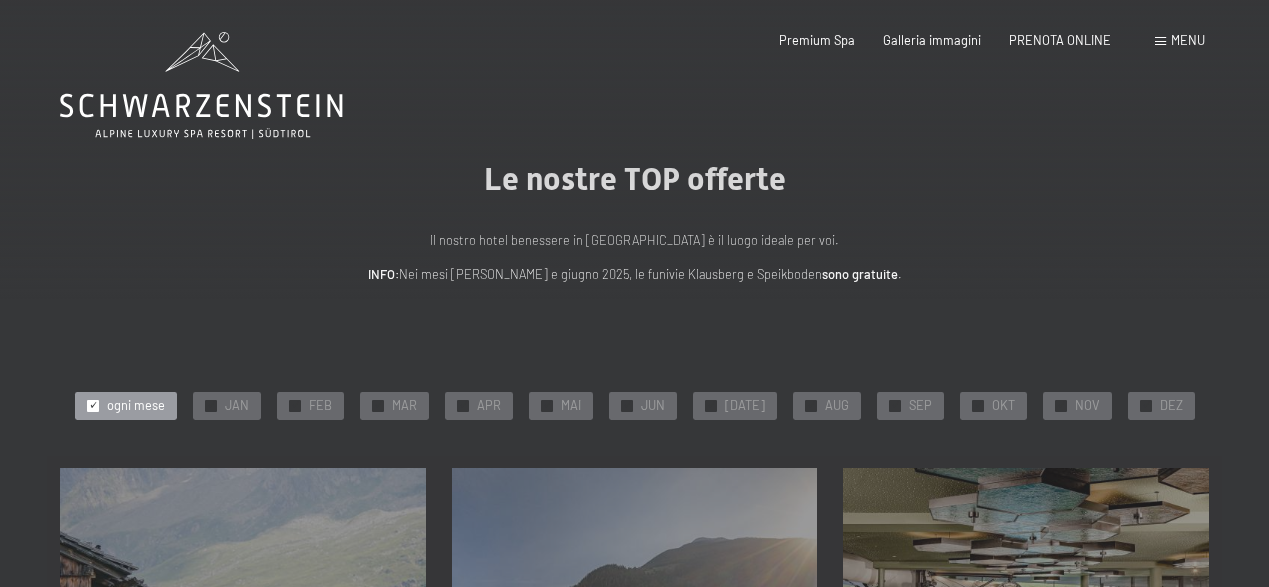 scroll, scrollTop: 0, scrollLeft: 0, axis: both 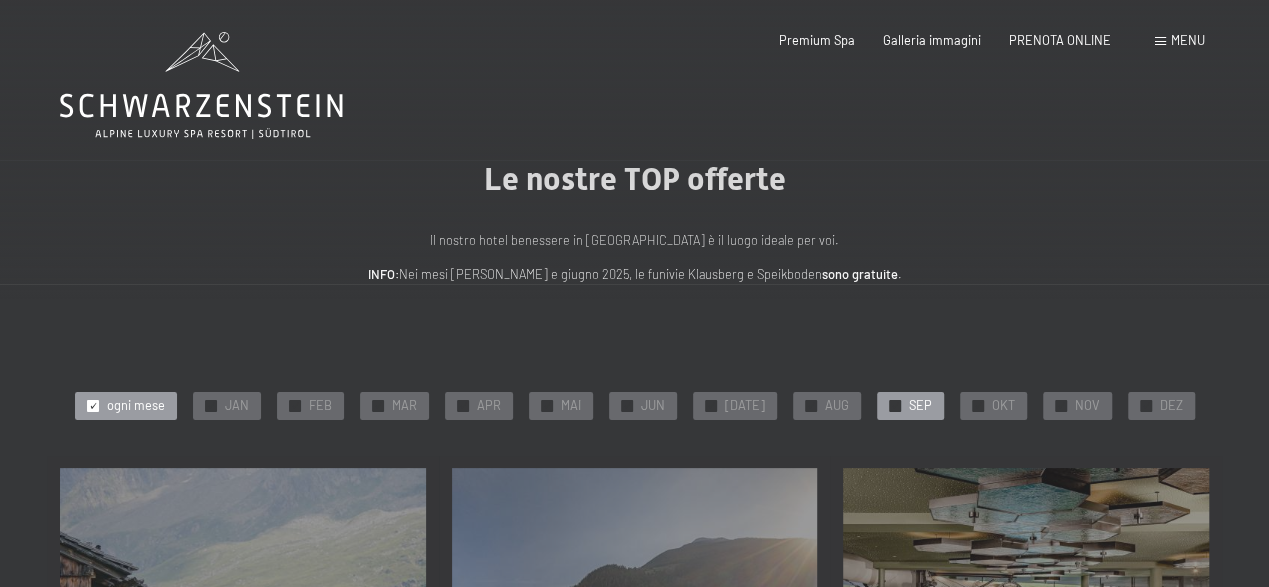 click on "✓       SEP" at bounding box center (910, 406) 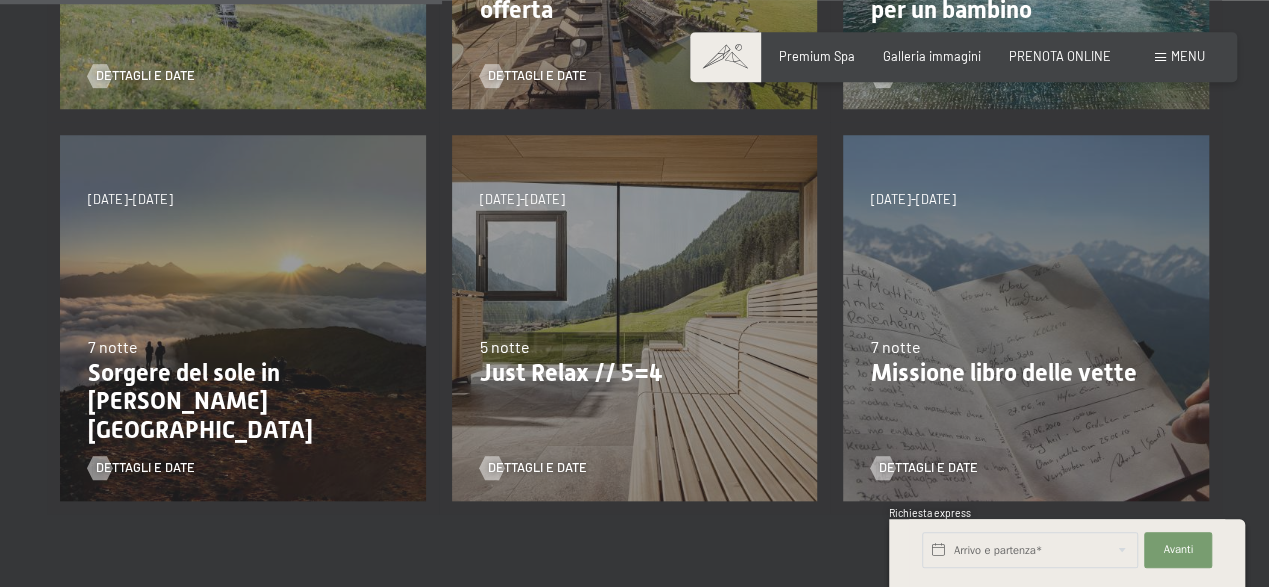 scroll, scrollTop: 728, scrollLeft: 0, axis: vertical 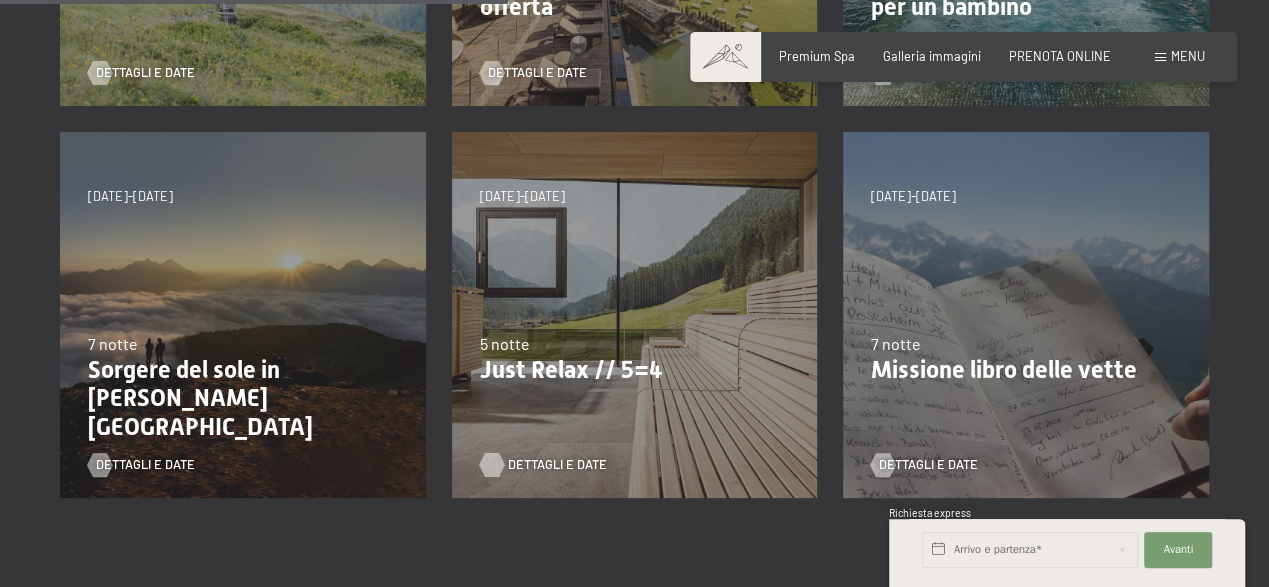 click on "Dettagli e Date" at bounding box center [557, 465] 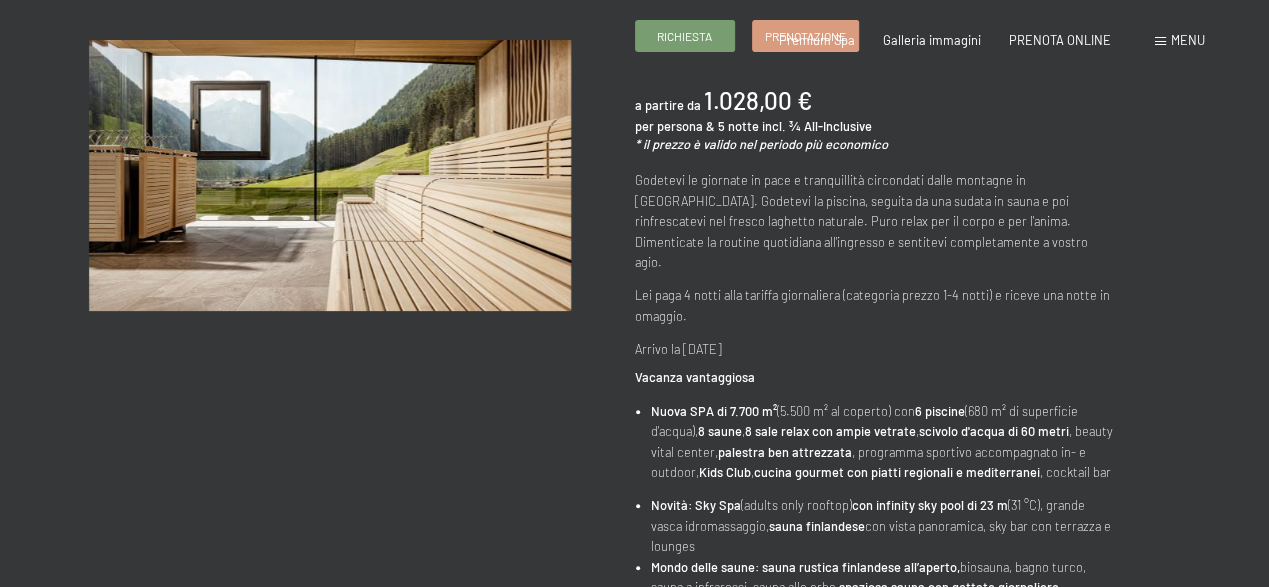 scroll, scrollTop: 0, scrollLeft: 0, axis: both 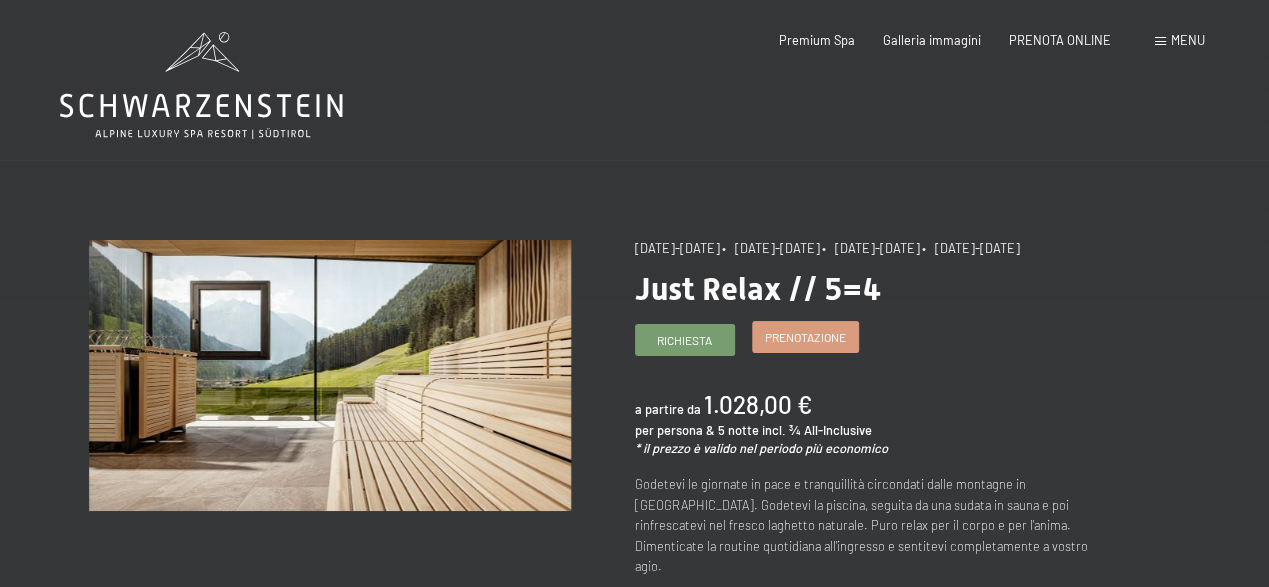 click on "Prenotazione" at bounding box center (805, 337) 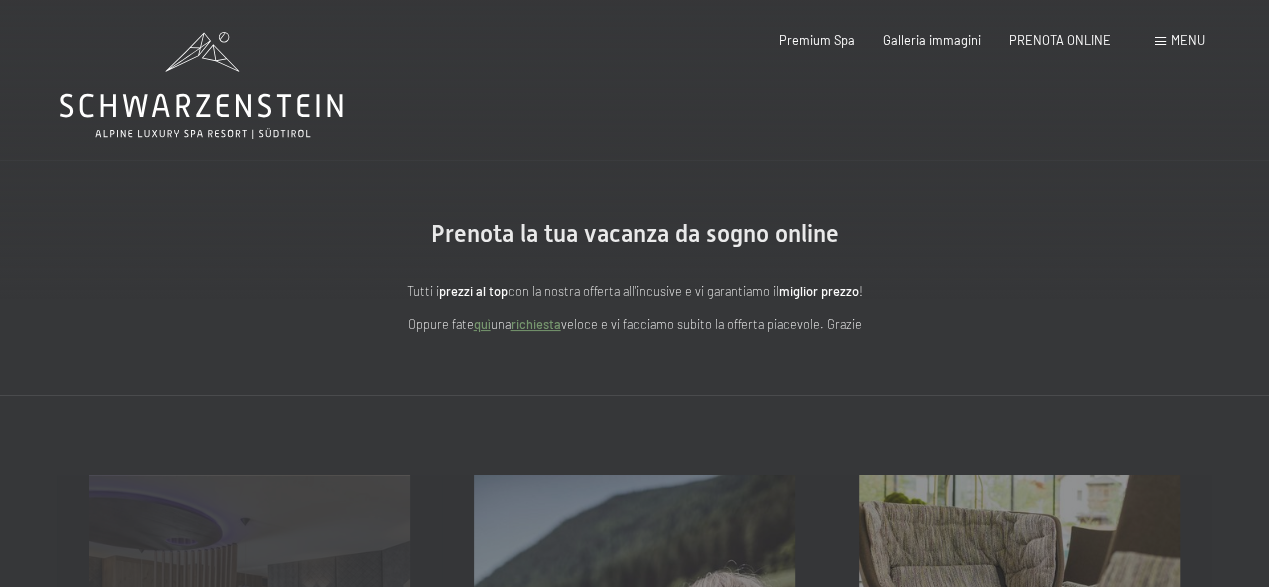 scroll, scrollTop: 416, scrollLeft: 0, axis: vertical 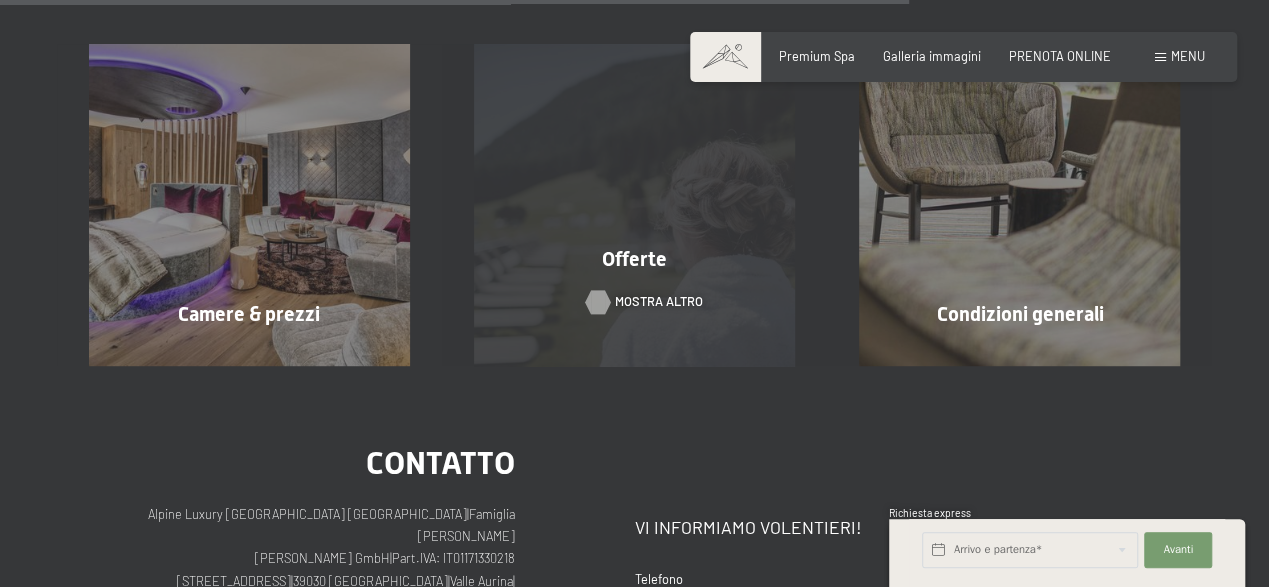 select on "2025-09-01" 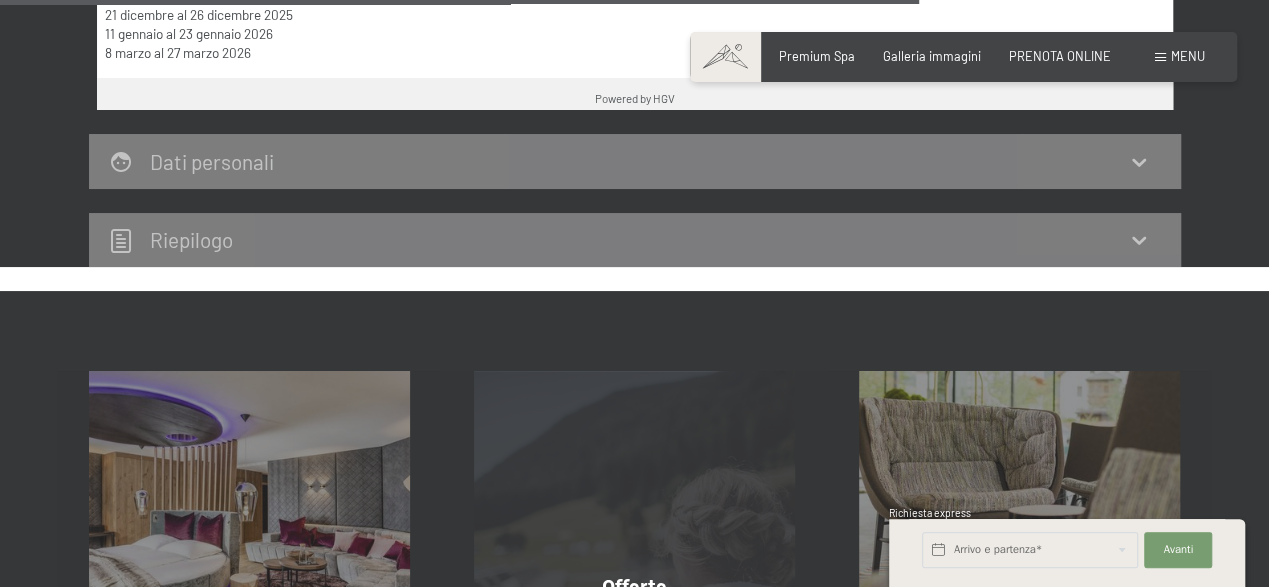 scroll, scrollTop: 1565, scrollLeft: 0, axis: vertical 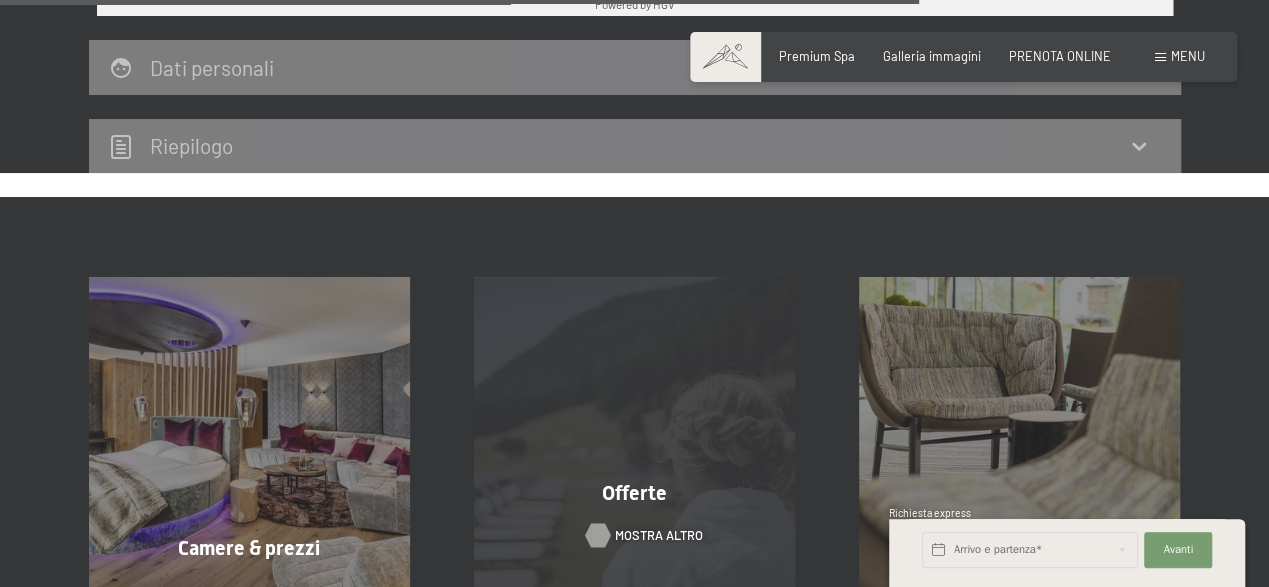 click on "mostra altro" at bounding box center [658, 535] 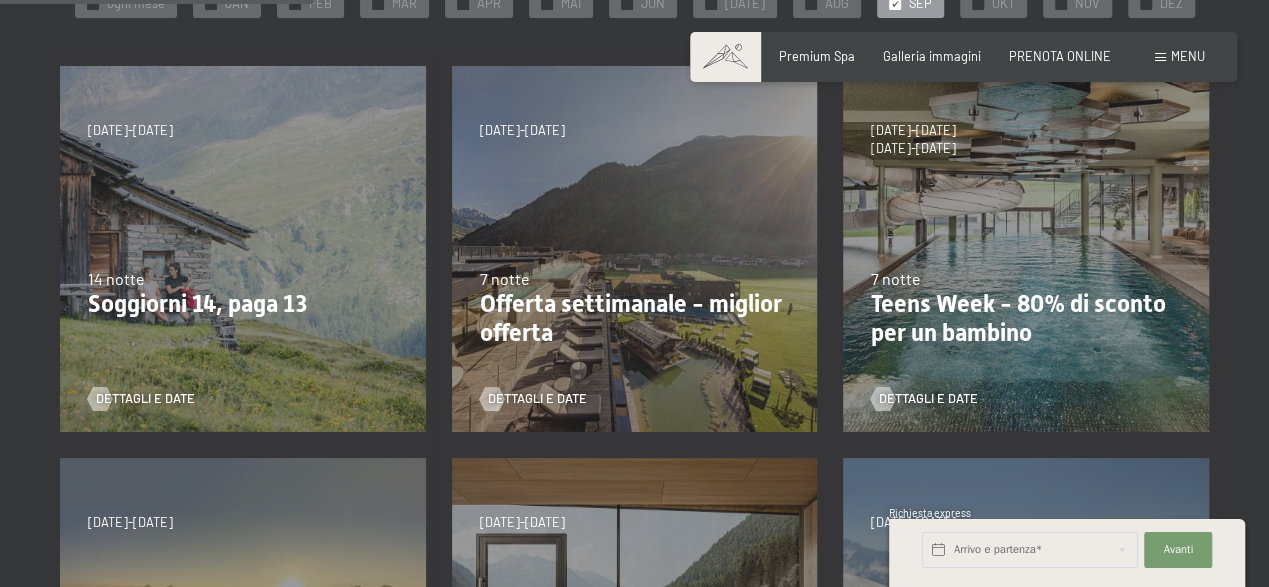 scroll, scrollTop: 728, scrollLeft: 0, axis: vertical 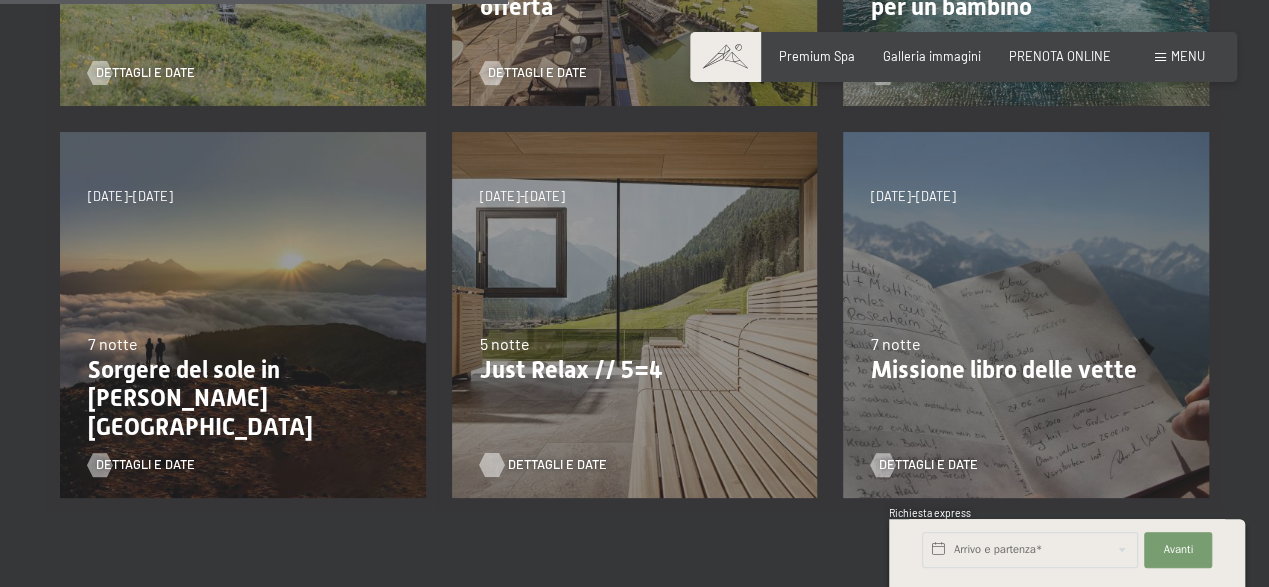 click on "Dettagli e Date" at bounding box center (557, 465) 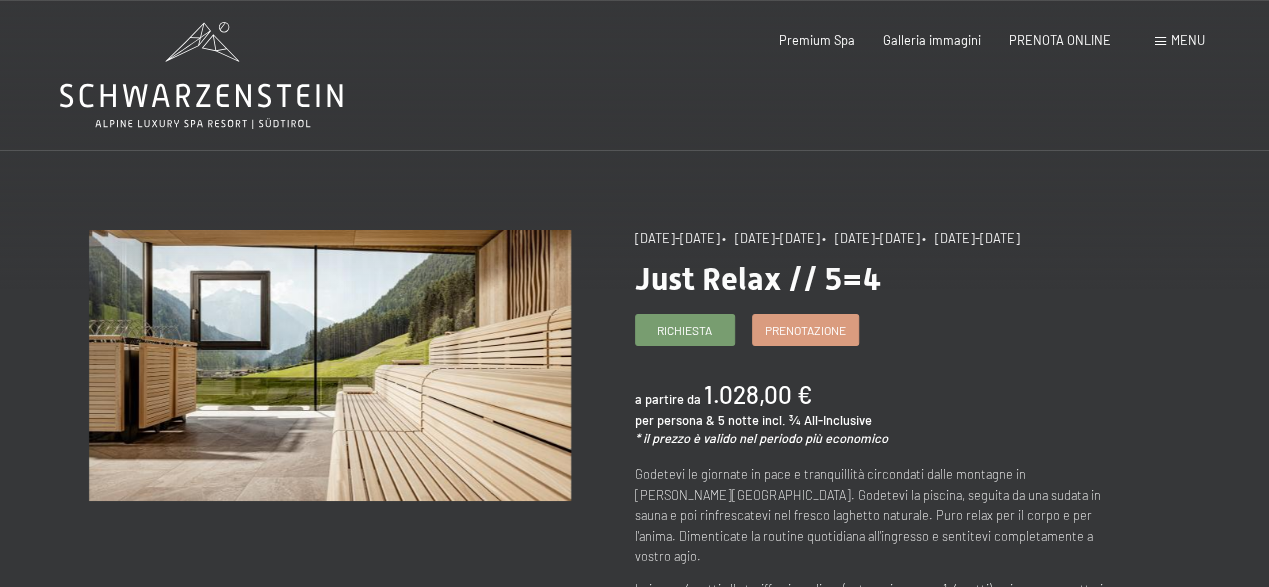 scroll, scrollTop: 0, scrollLeft: 0, axis: both 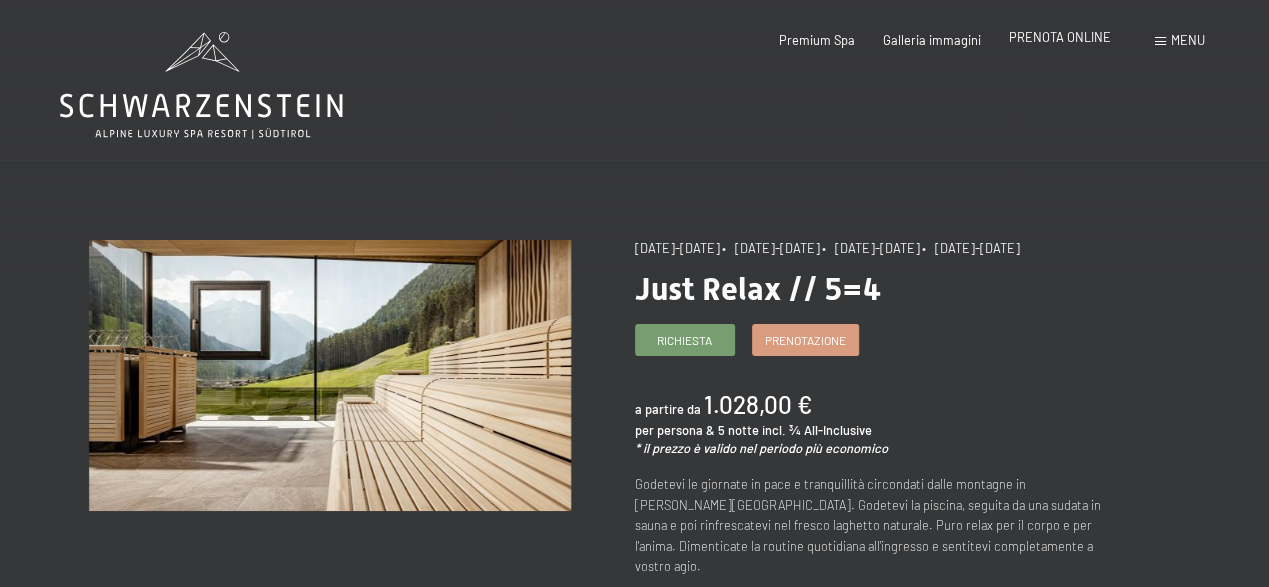 click on "PRENOTA ONLINE" at bounding box center (1060, 37) 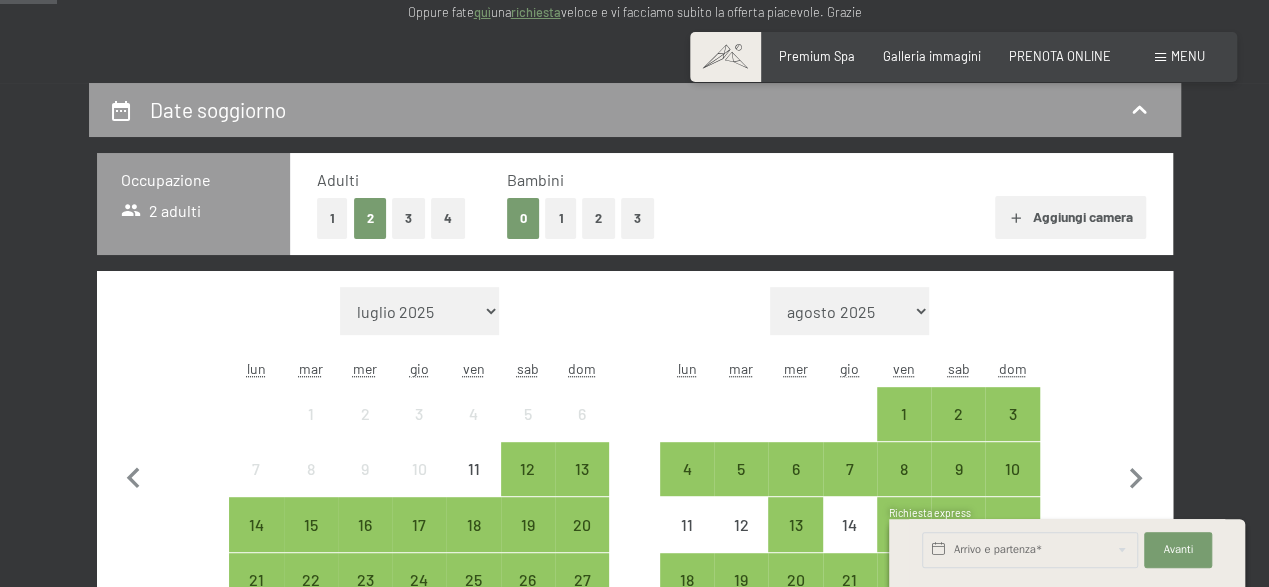 scroll, scrollTop: 312, scrollLeft: 0, axis: vertical 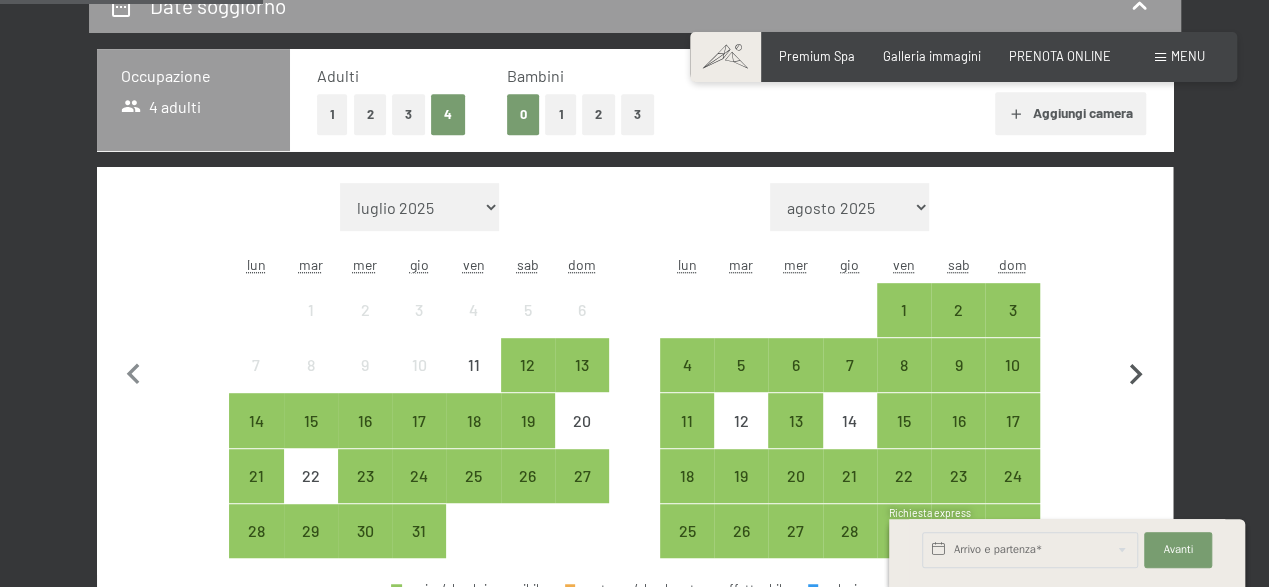 click 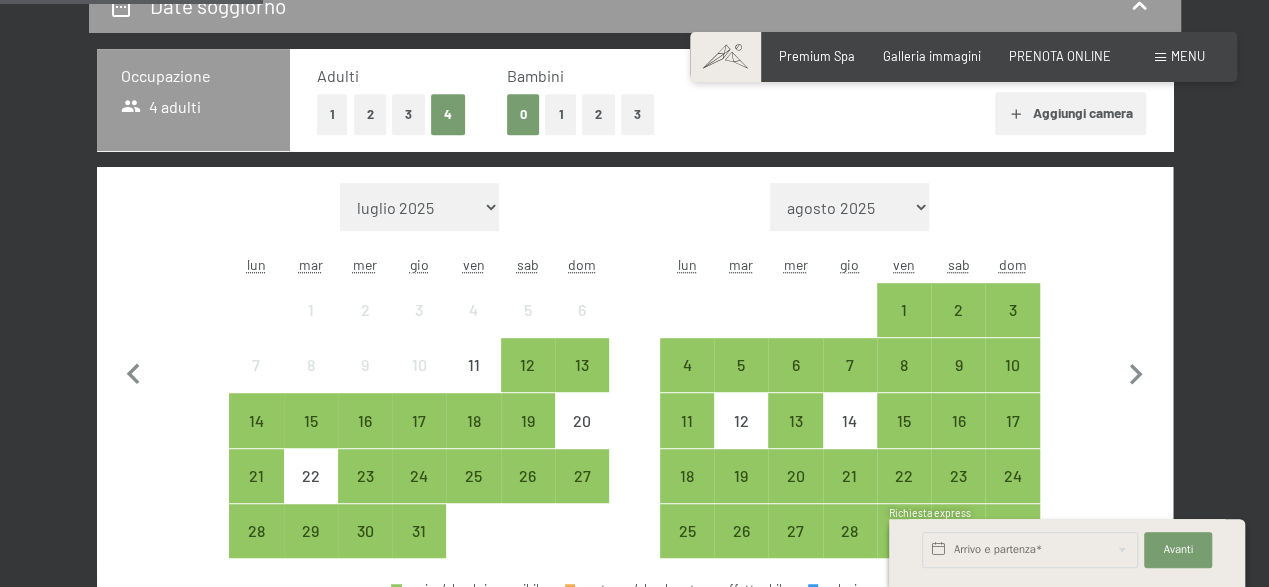 select on "[DATE]" 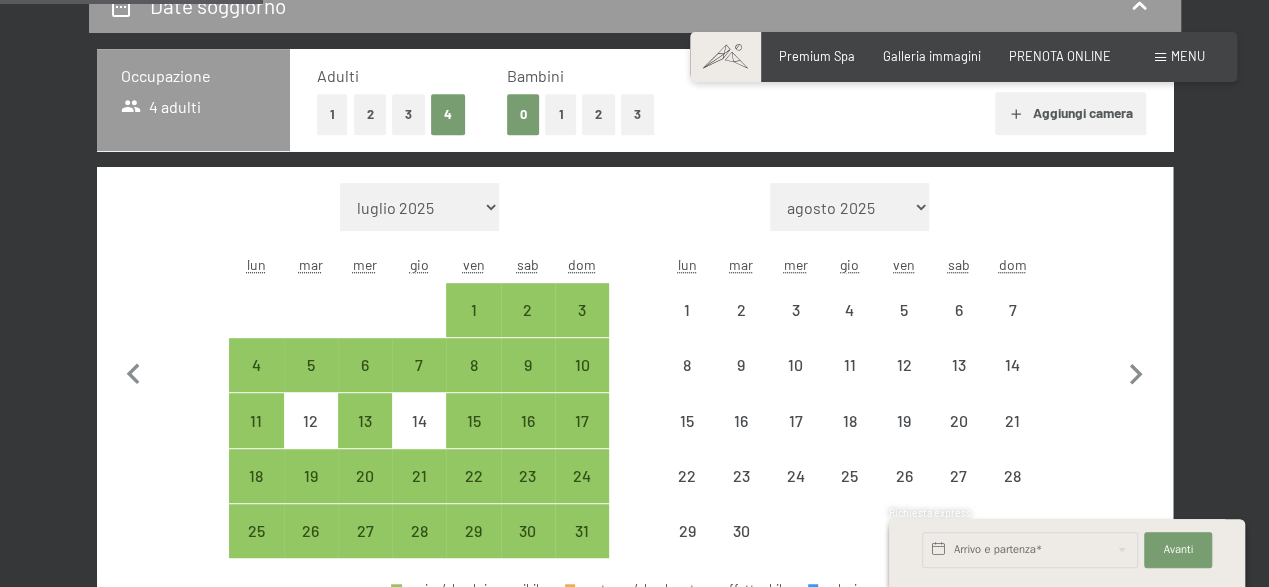 select on "[DATE]" 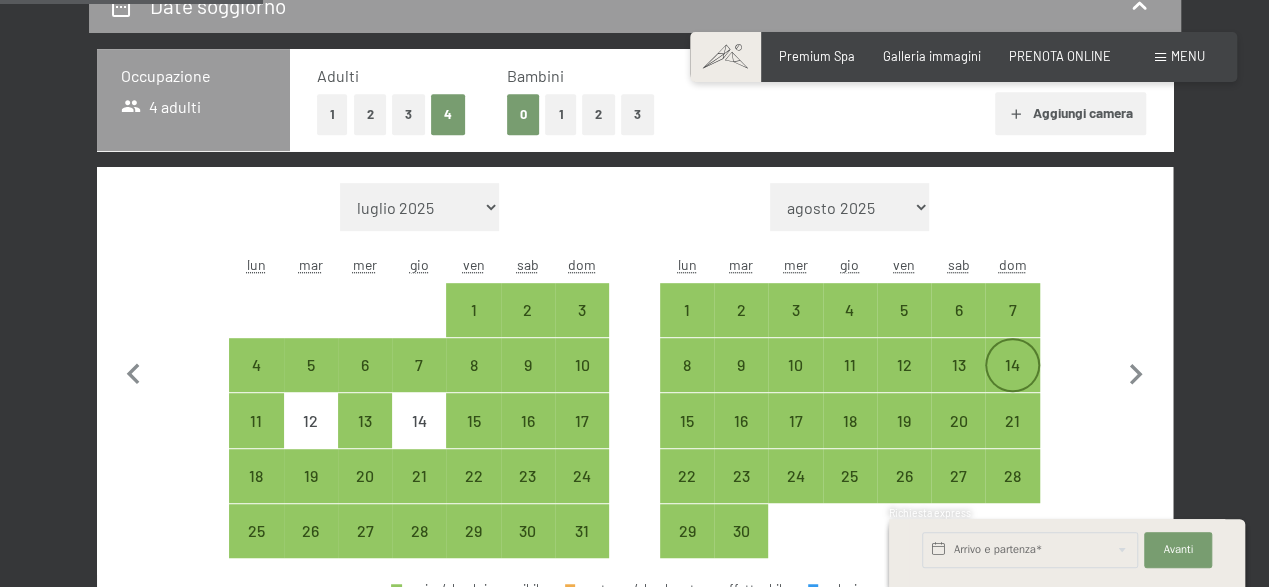 click on "14" at bounding box center [1012, 382] 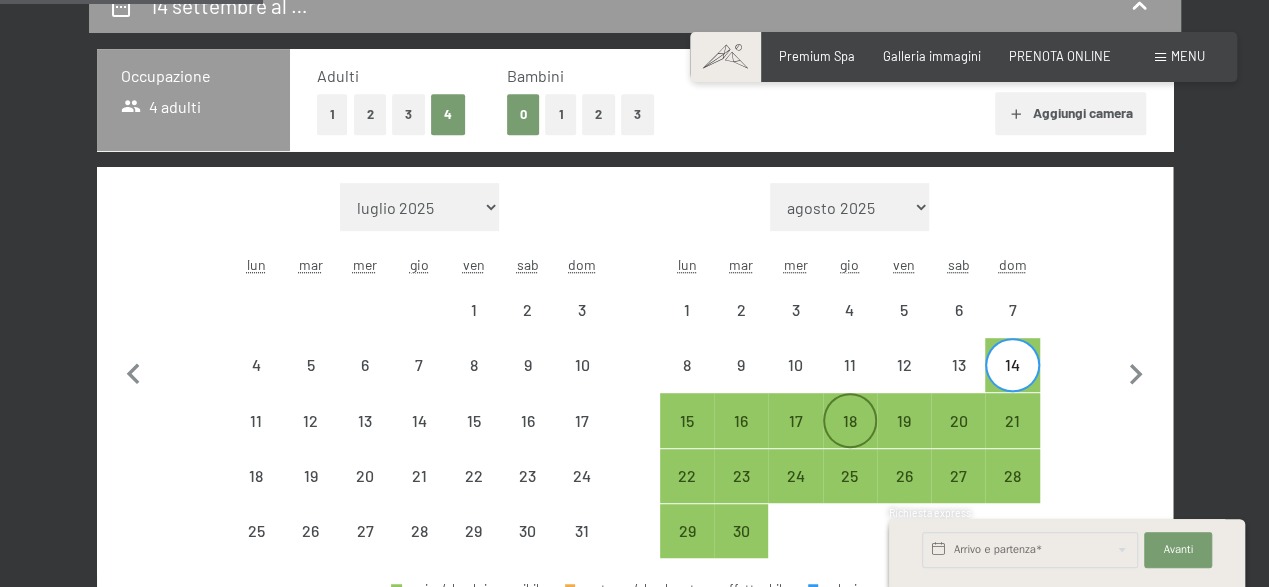 click on "18" at bounding box center (850, 438) 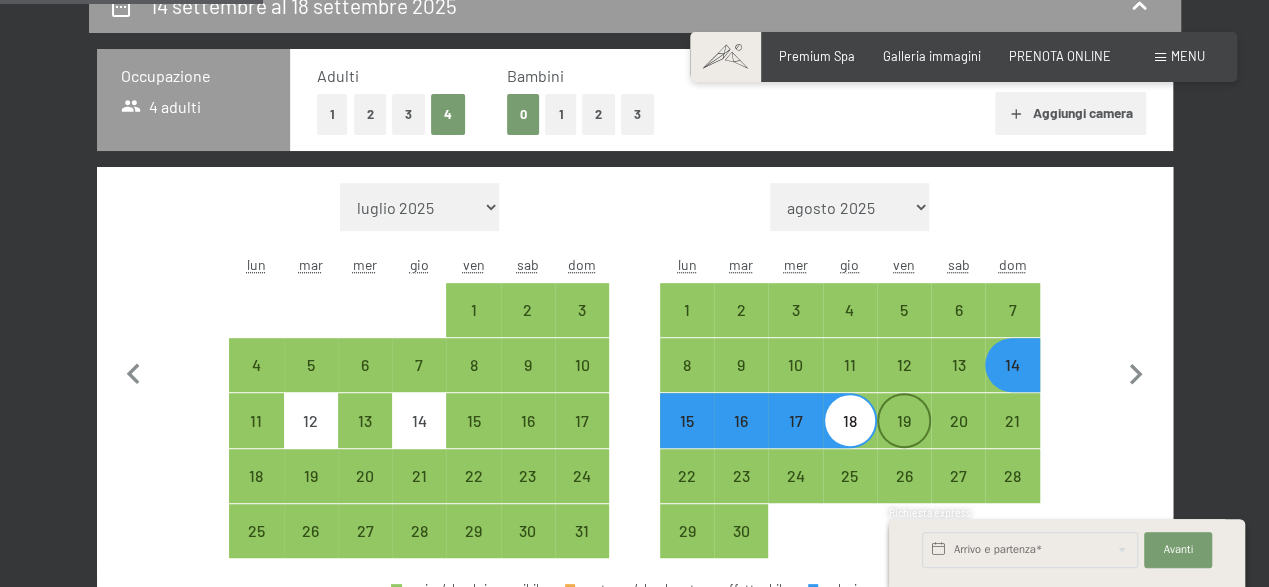 click on "19" at bounding box center [904, 438] 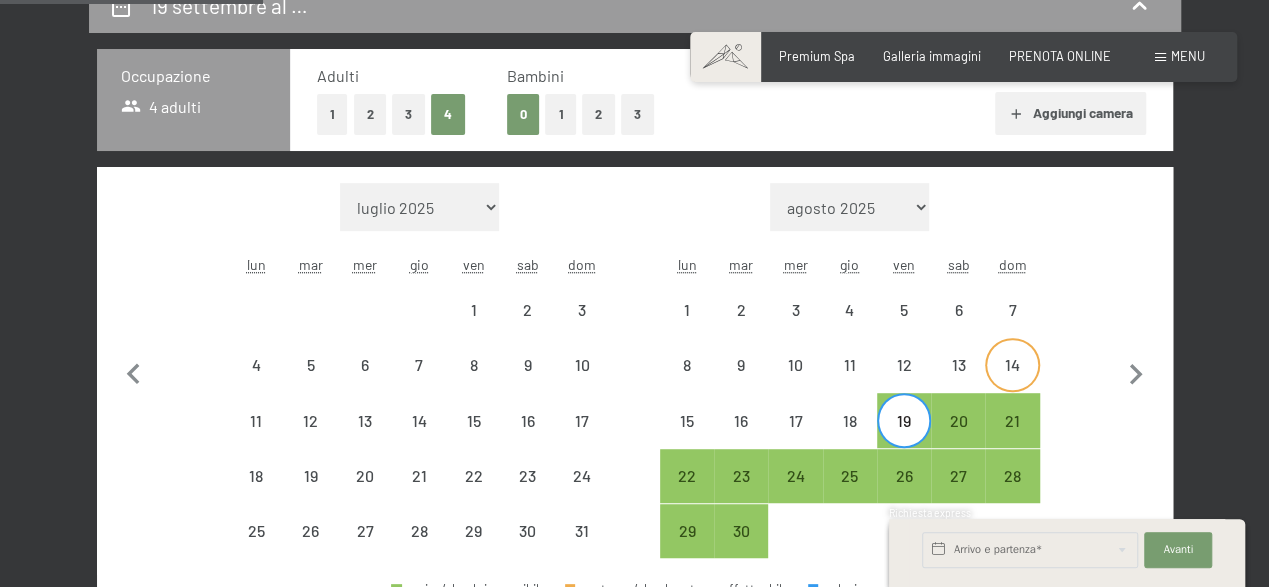 click on "14" at bounding box center [1012, 382] 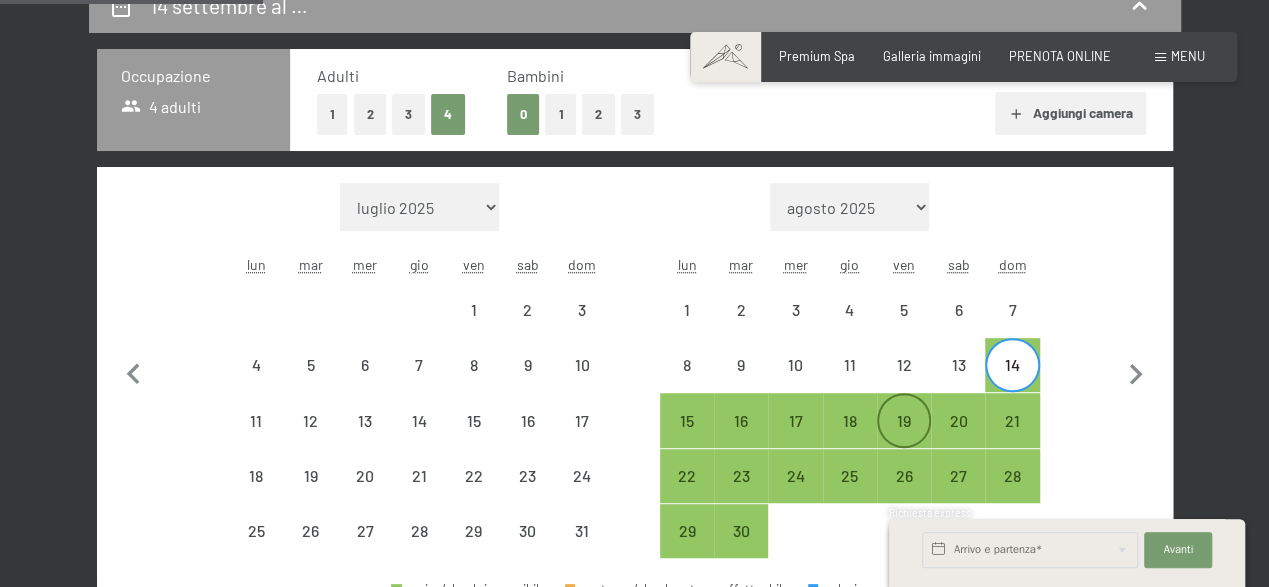 click on "19" at bounding box center (904, 438) 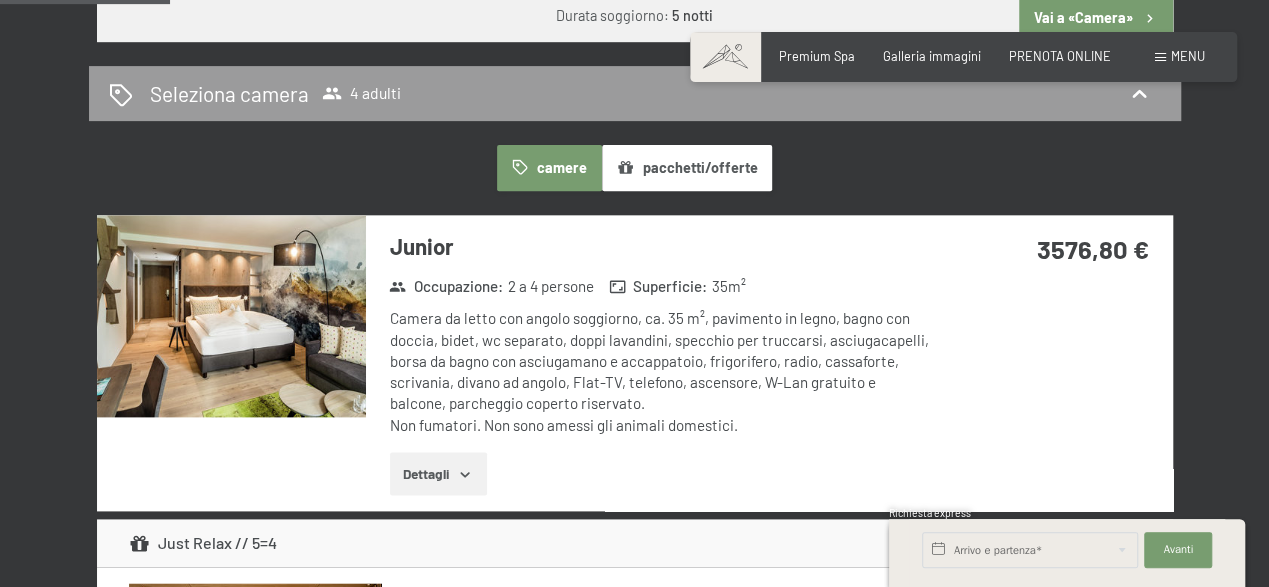 scroll, scrollTop: 1040, scrollLeft: 0, axis: vertical 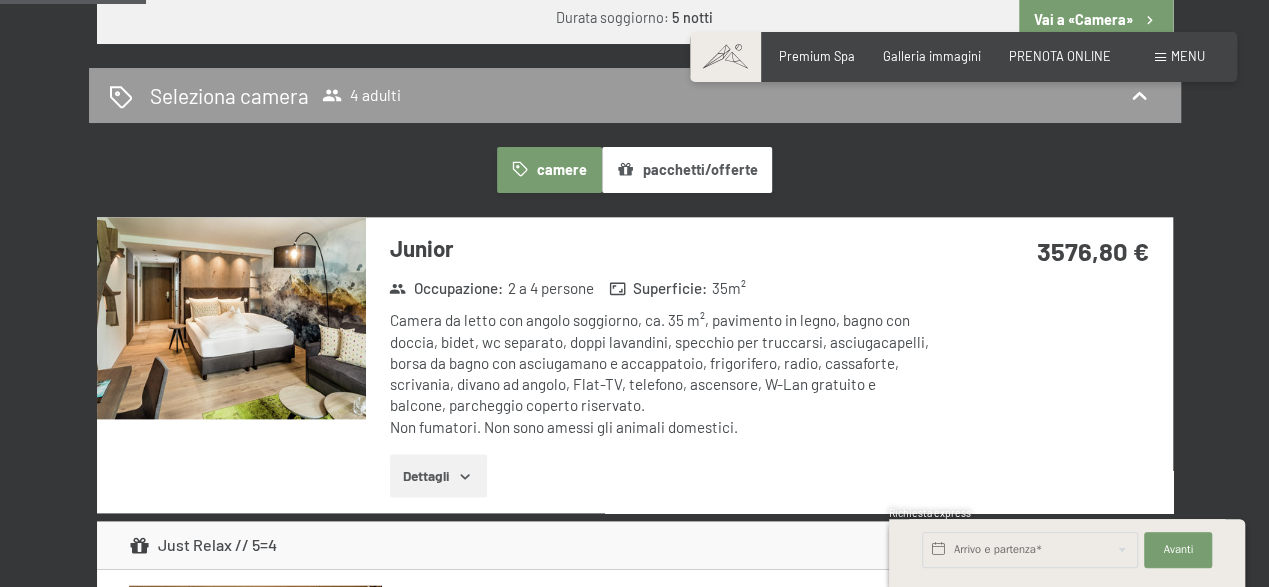 click on "Dettagli" at bounding box center (438, 476) 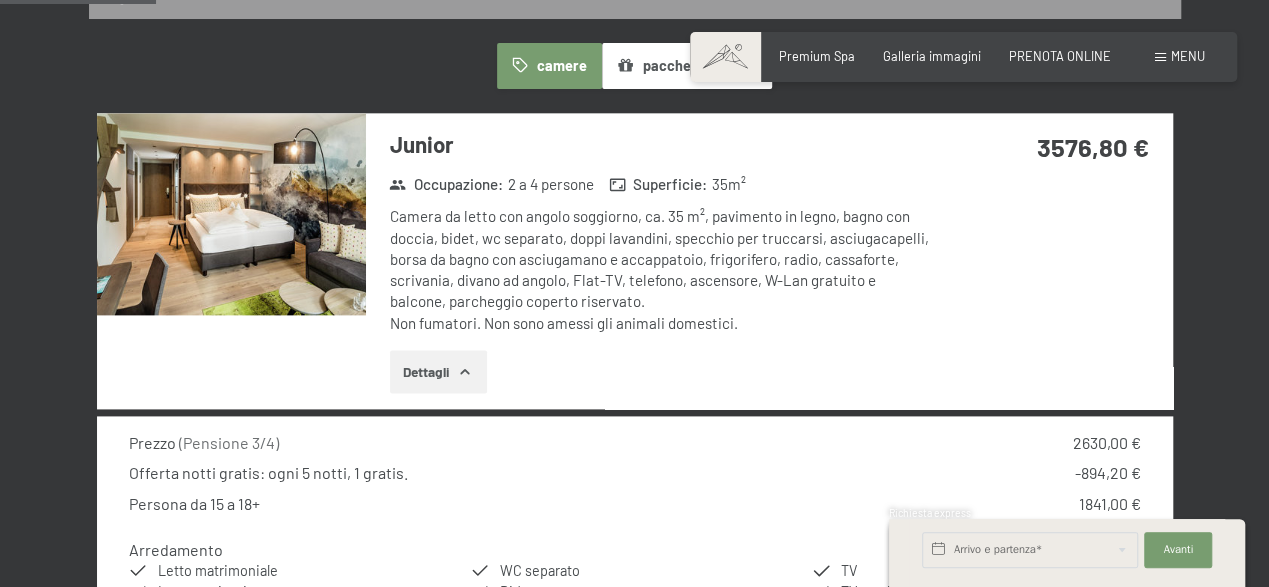 scroll, scrollTop: 1248, scrollLeft: 0, axis: vertical 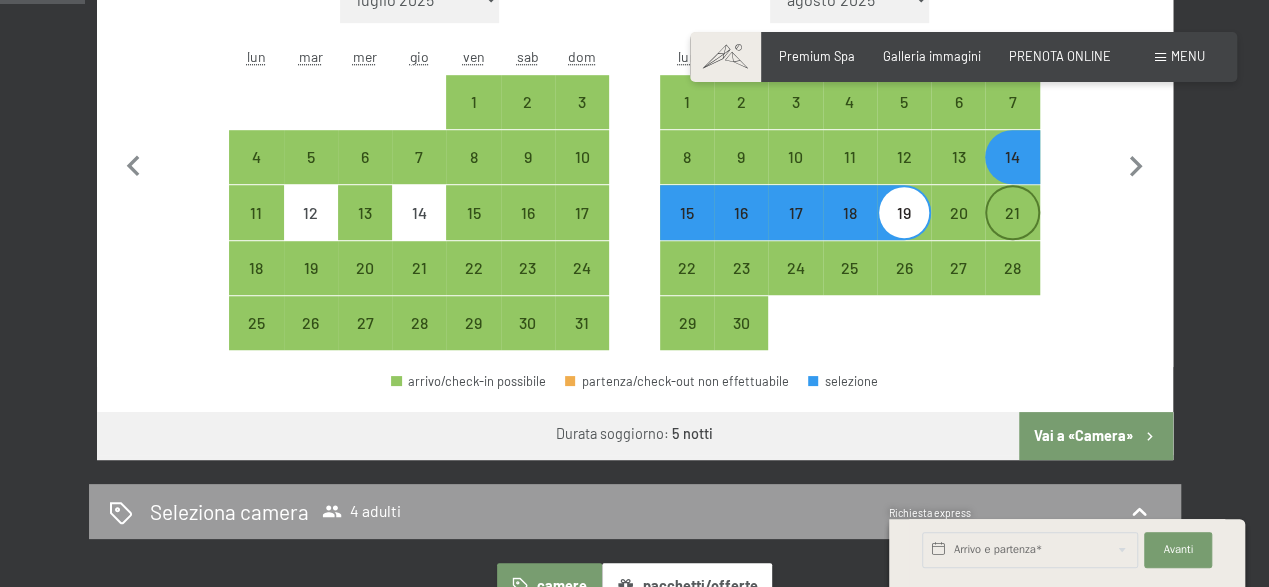 click on "21" at bounding box center [1012, 230] 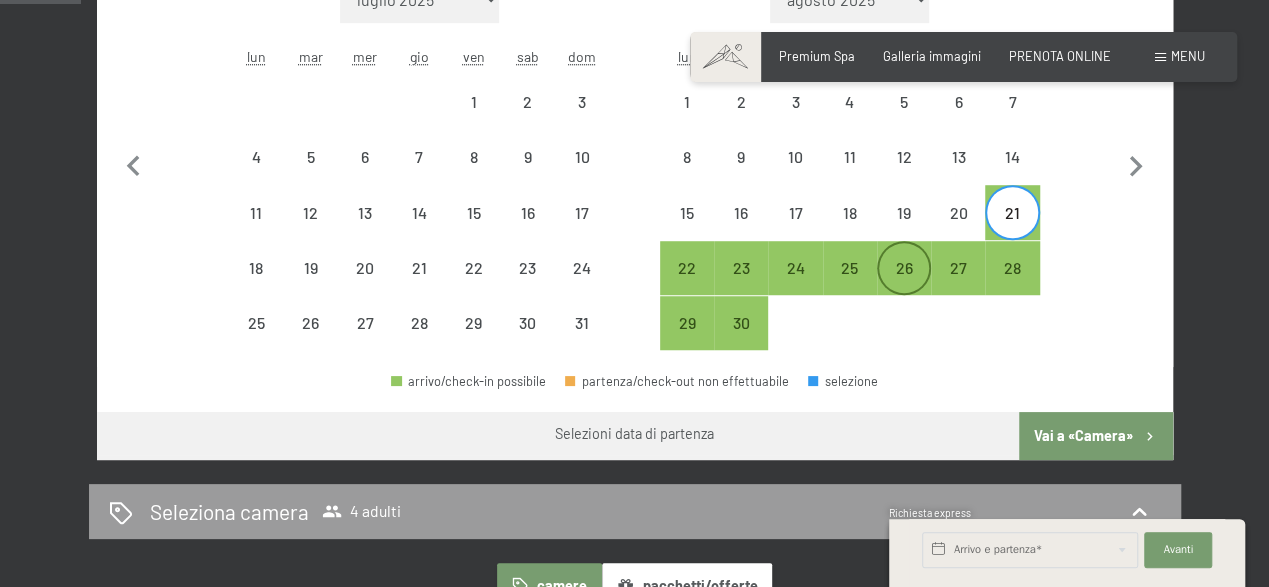 scroll, scrollTop: 520, scrollLeft: 0, axis: vertical 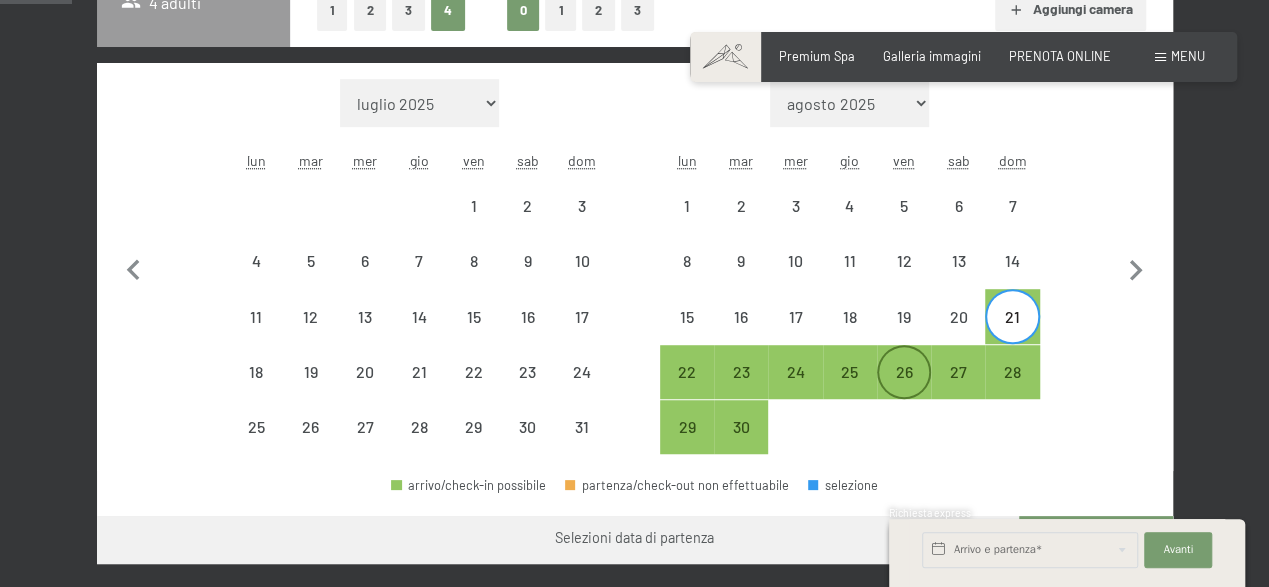 click on "26" at bounding box center [904, 389] 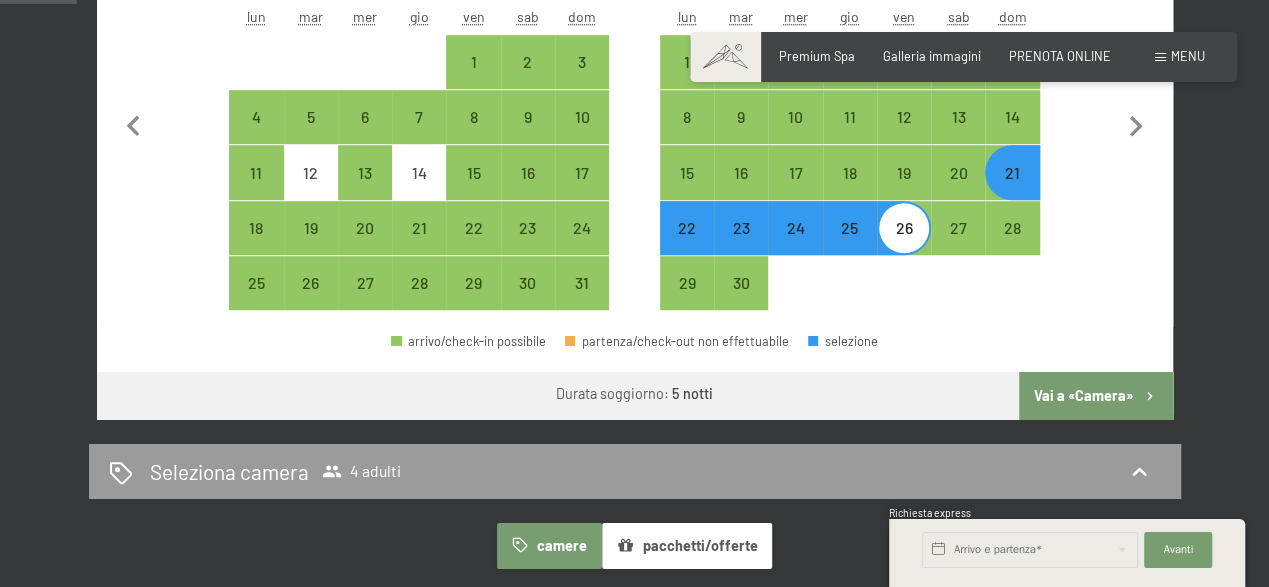 scroll, scrollTop: 520, scrollLeft: 0, axis: vertical 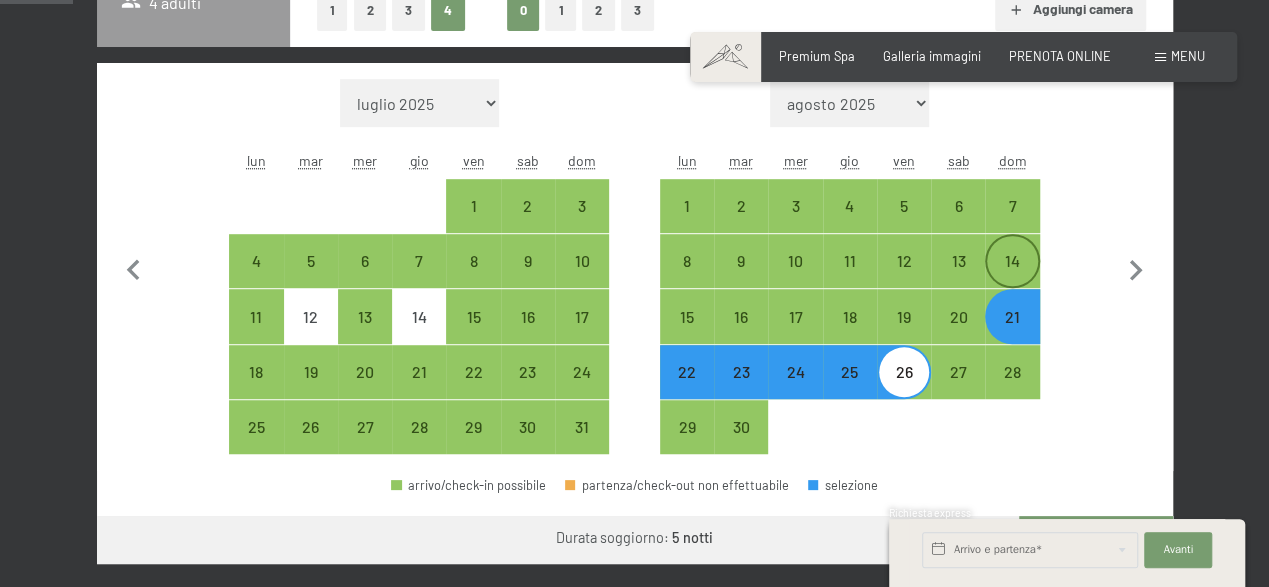 click on "14" at bounding box center [1012, 278] 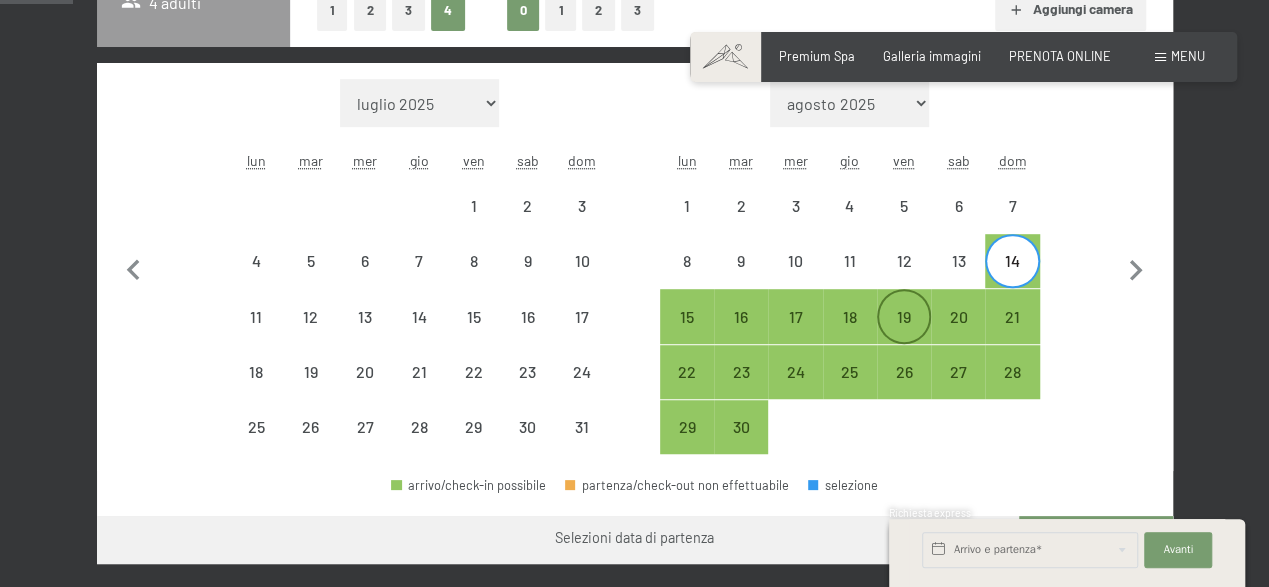 click on "19" at bounding box center [904, 334] 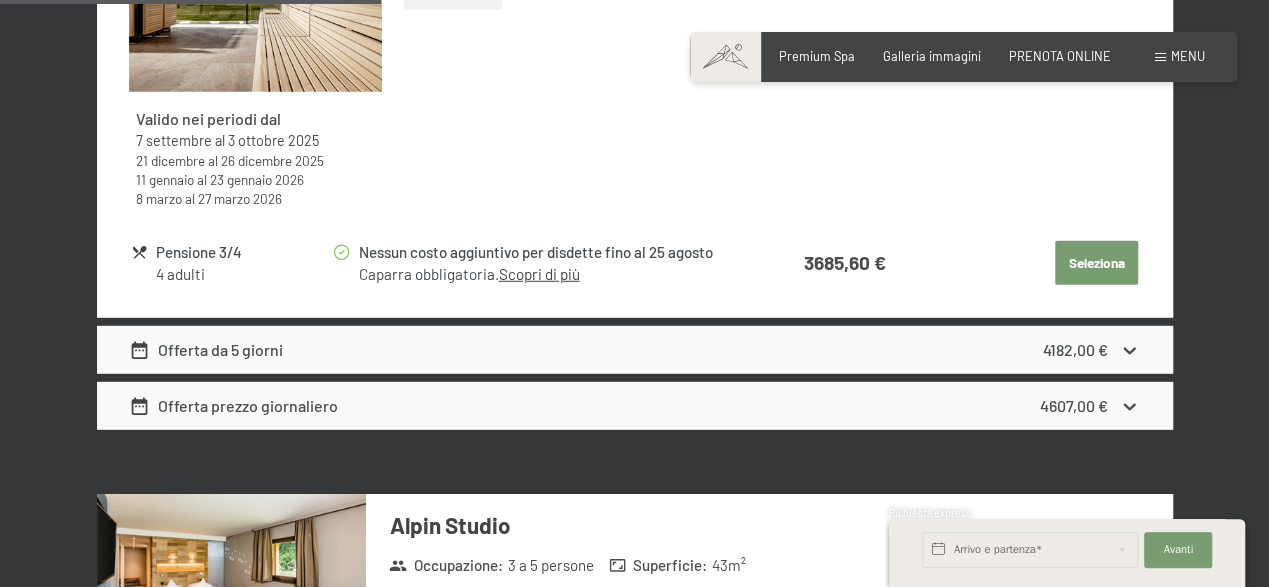scroll, scrollTop: 3016, scrollLeft: 0, axis: vertical 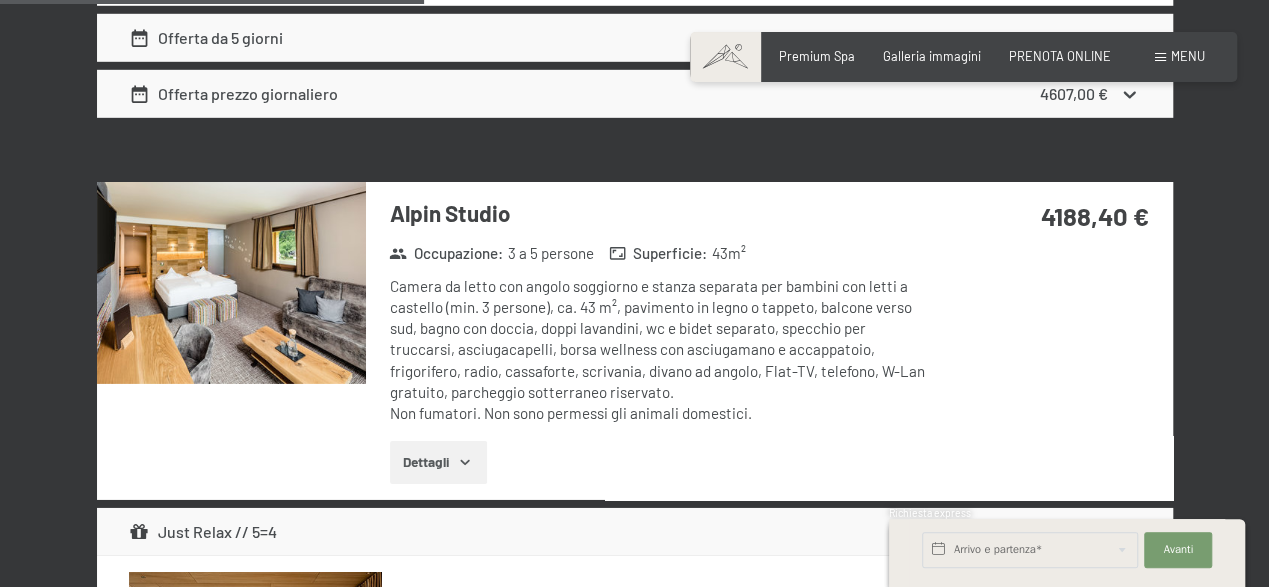 click 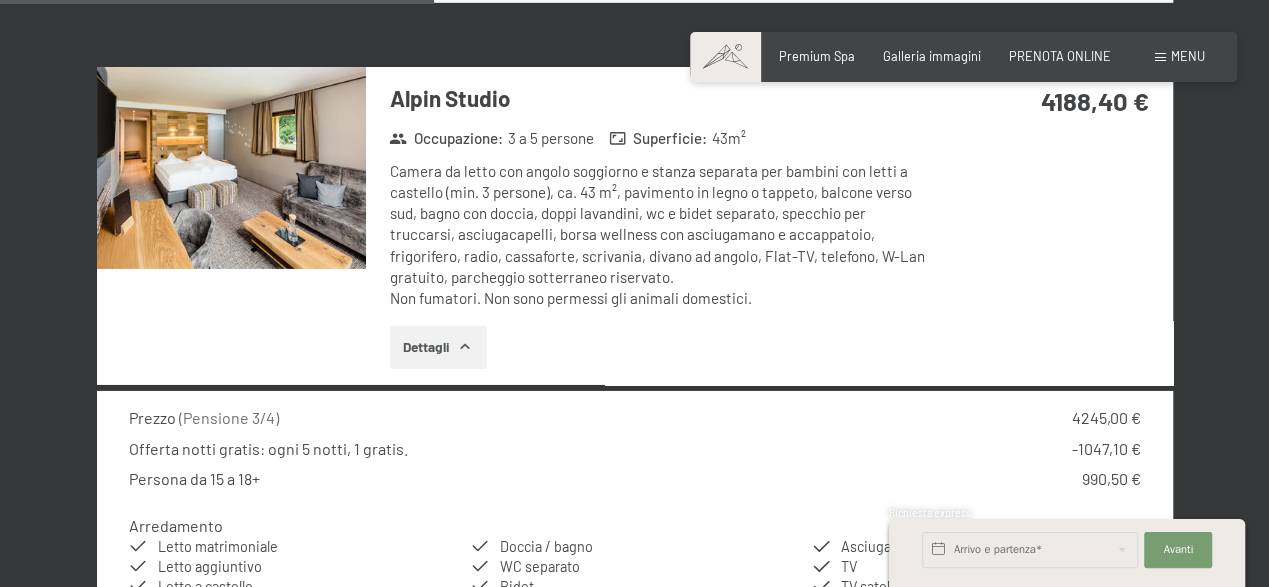 scroll, scrollTop: 3120, scrollLeft: 0, axis: vertical 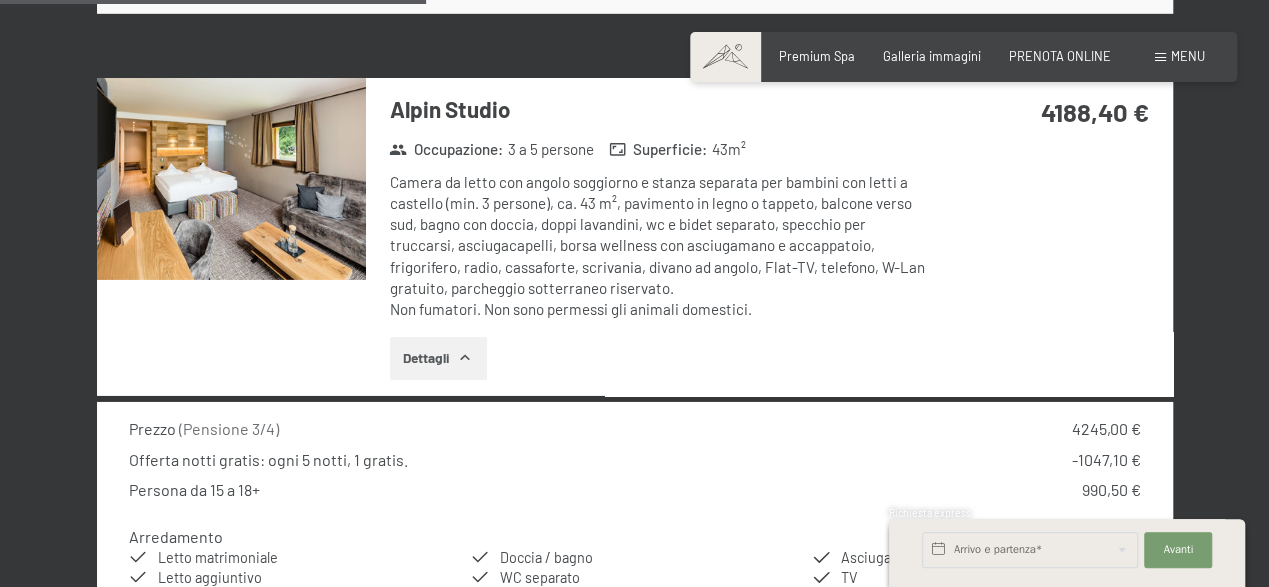 click 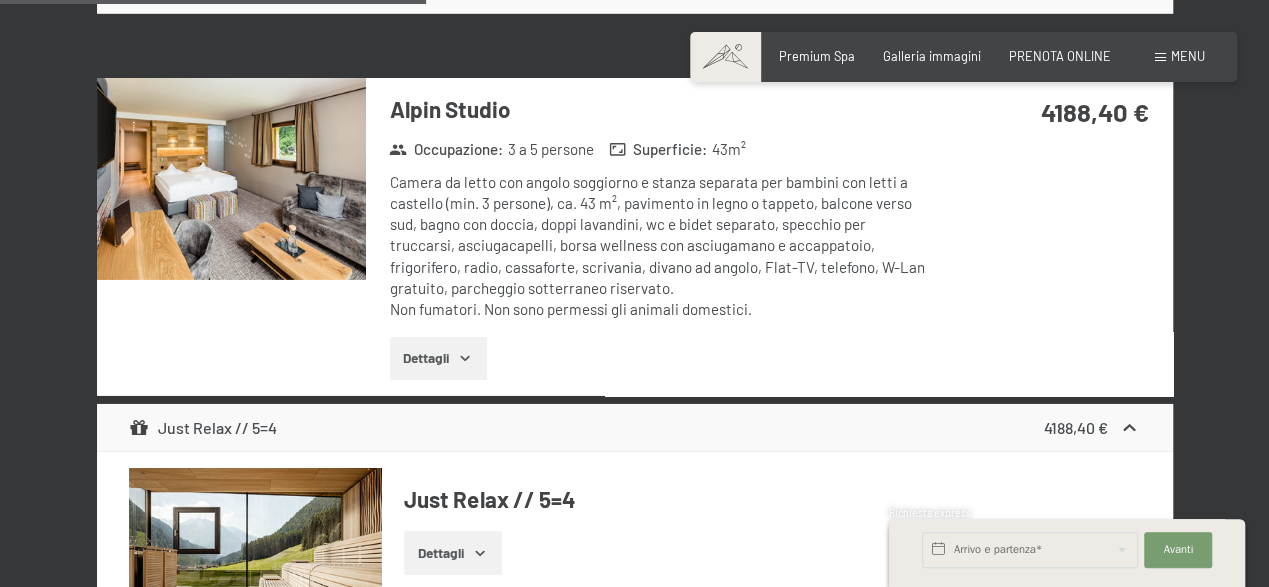 click 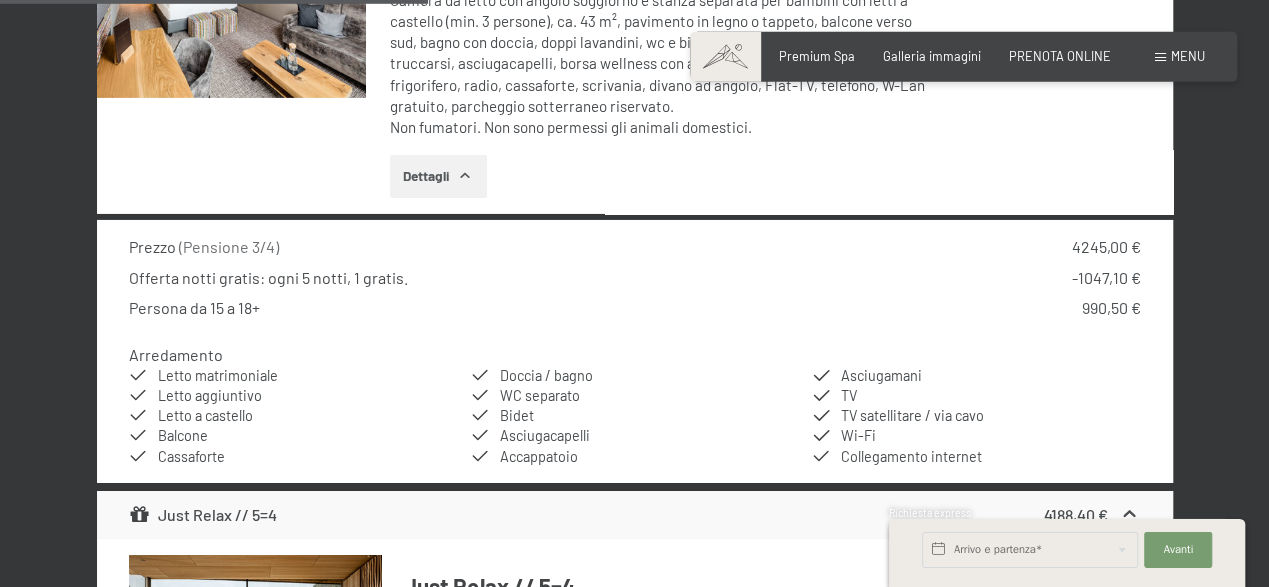 scroll, scrollTop: 3120, scrollLeft: 0, axis: vertical 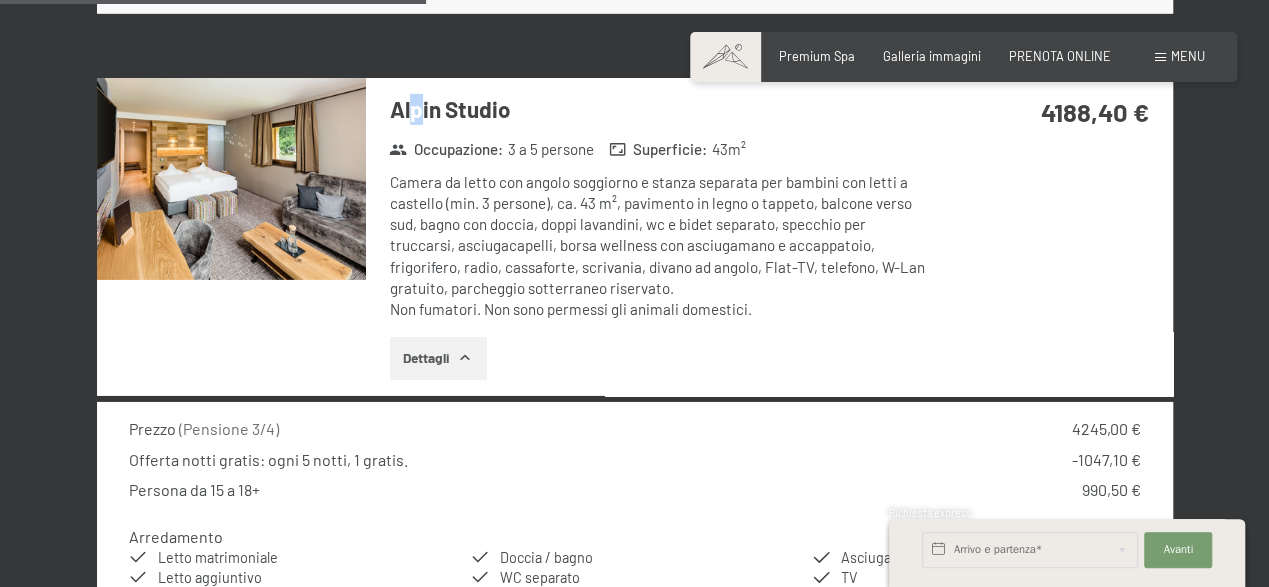 click on "Alpin Studio" at bounding box center [660, 109] 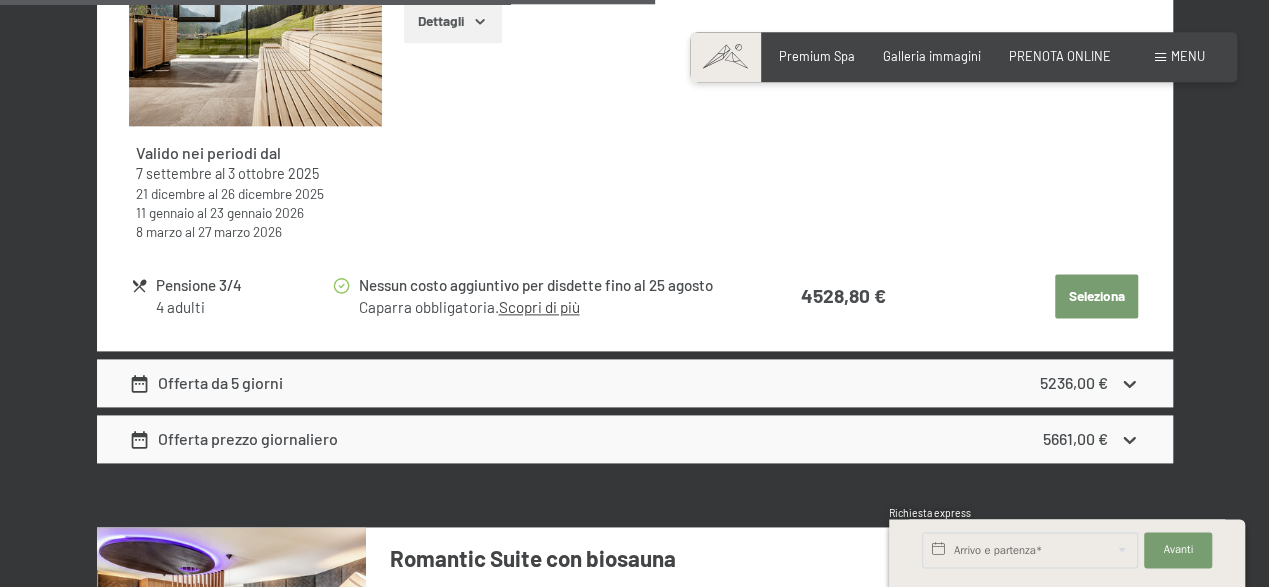 scroll, scrollTop: 4784, scrollLeft: 0, axis: vertical 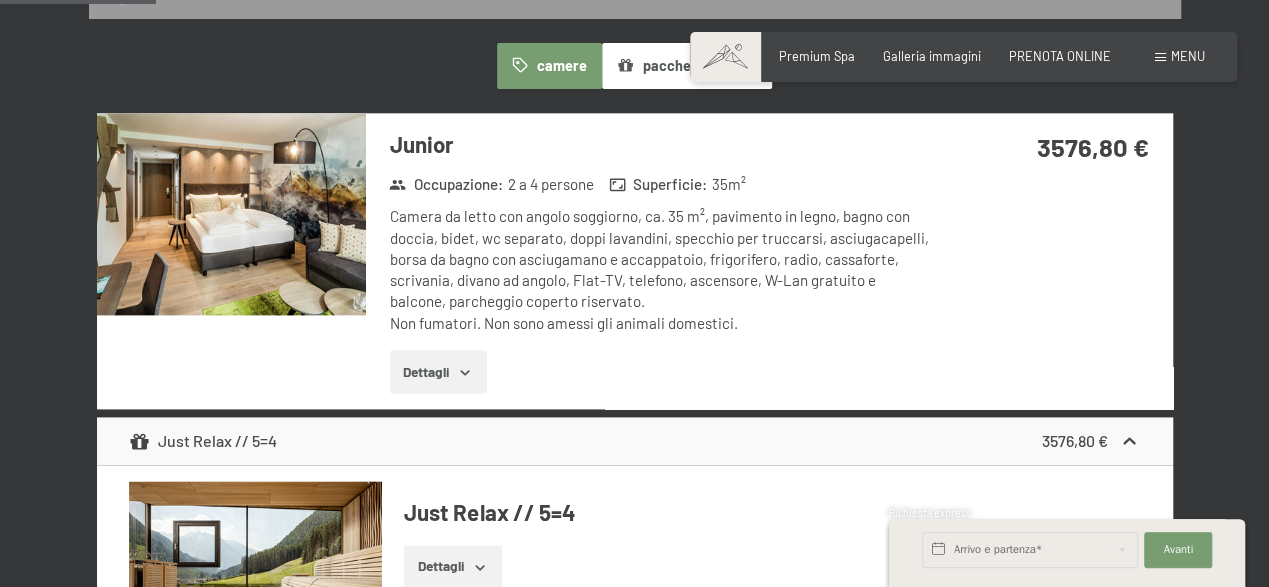 click on "Dettagli" at bounding box center [438, 372] 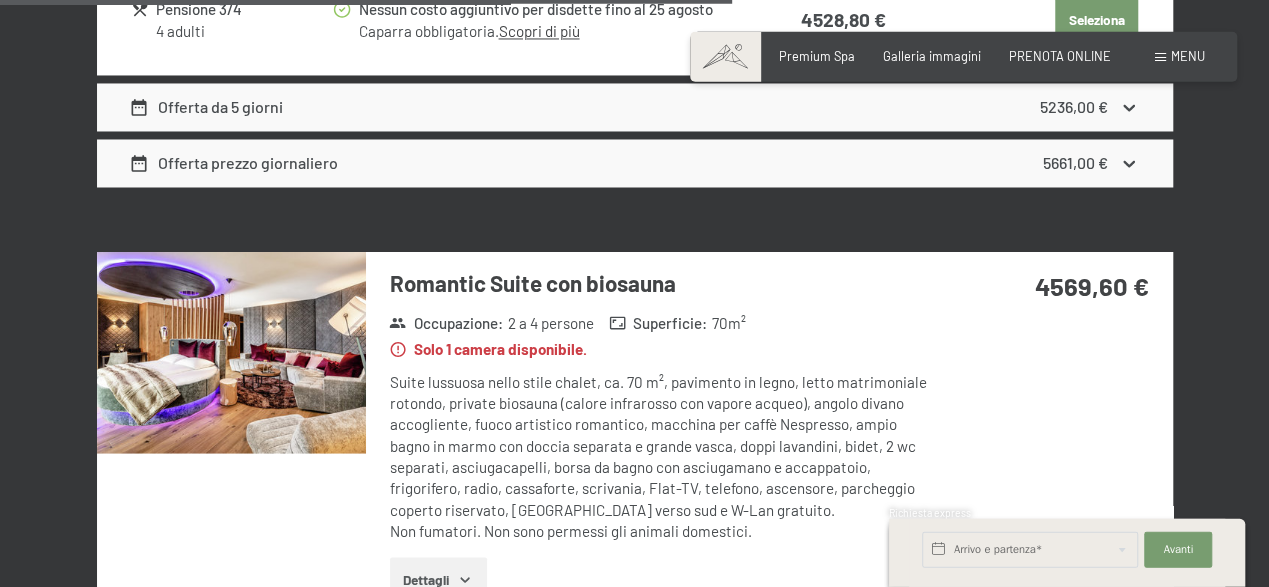 scroll, scrollTop: 5512, scrollLeft: 0, axis: vertical 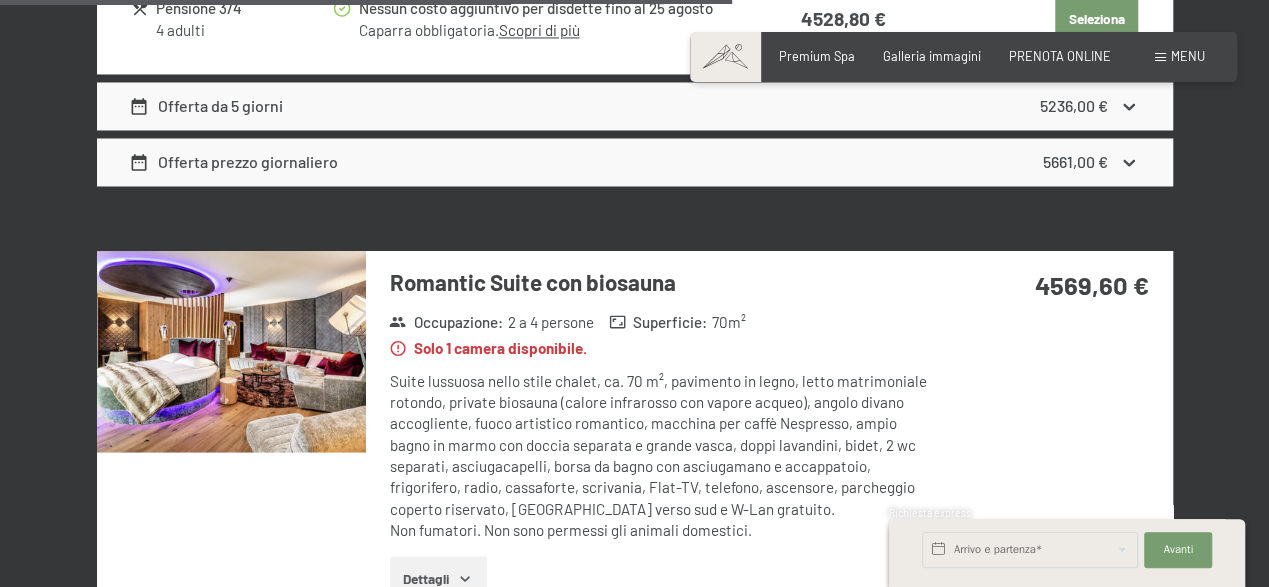 click at bounding box center [231, 351] 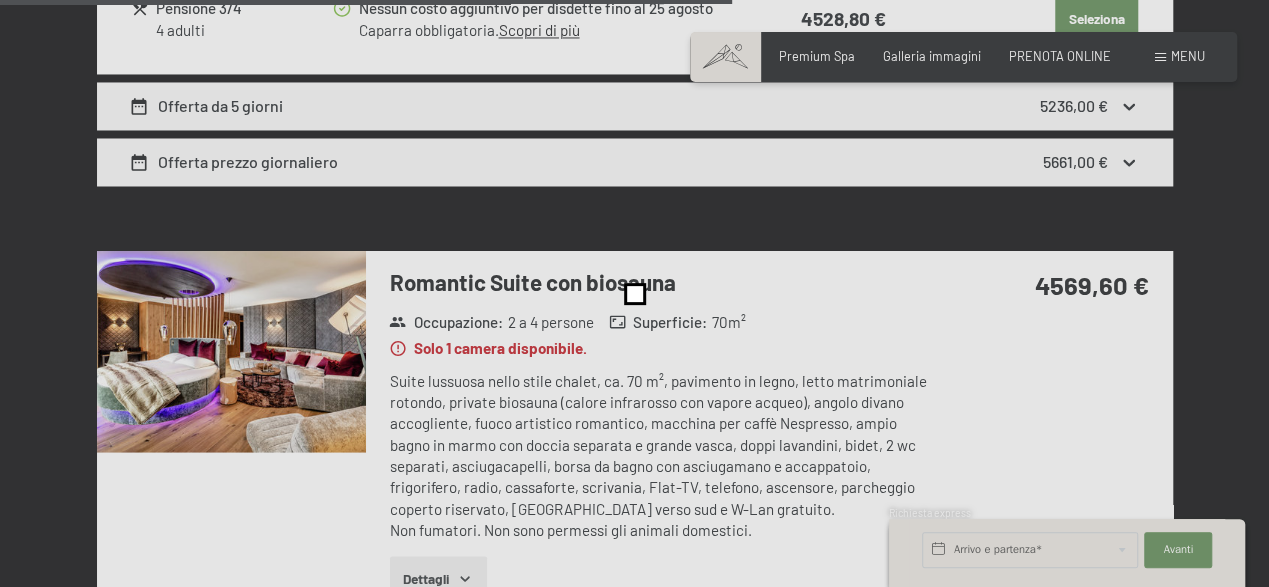 scroll, scrollTop: 5511, scrollLeft: 0, axis: vertical 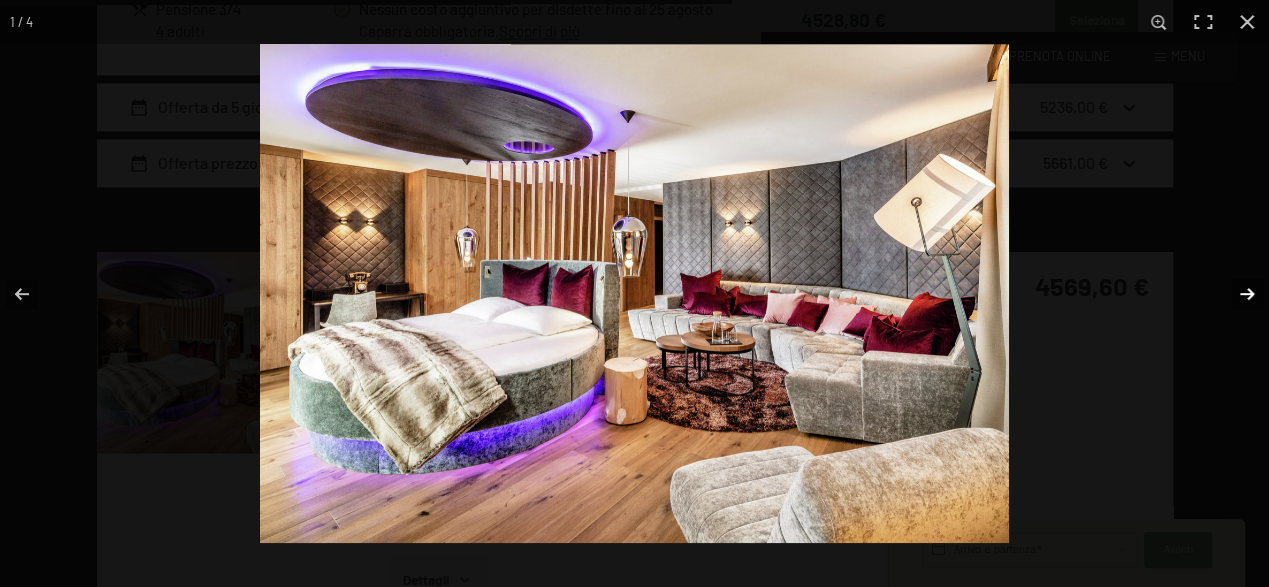 click at bounding box center (1234, 294) 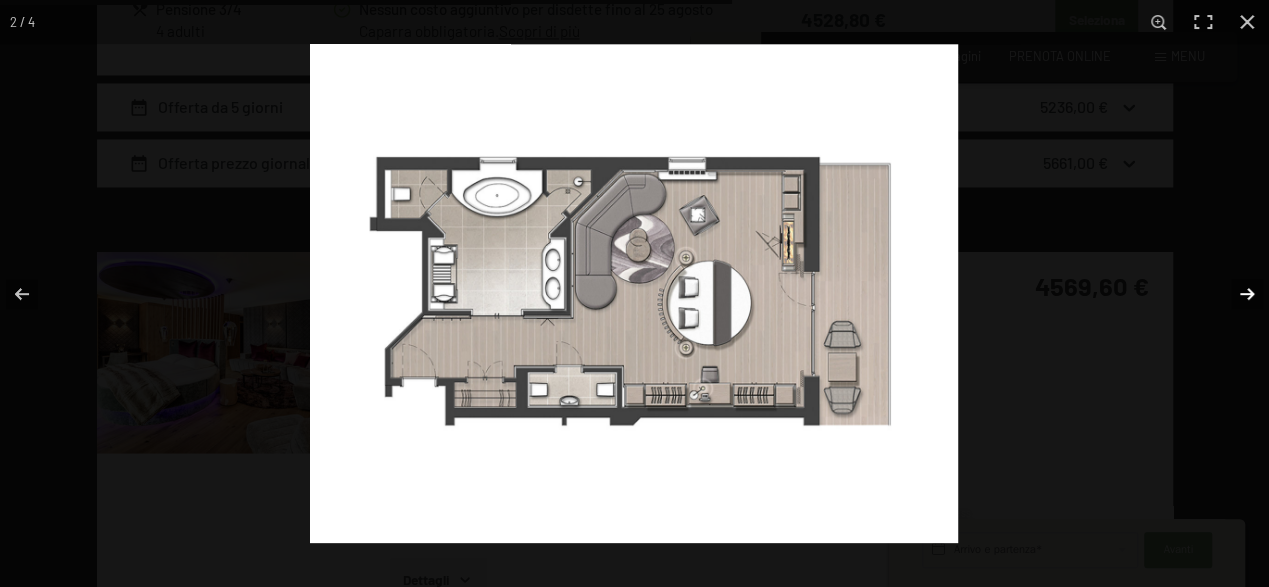 click at bounding box center [1234, 294] 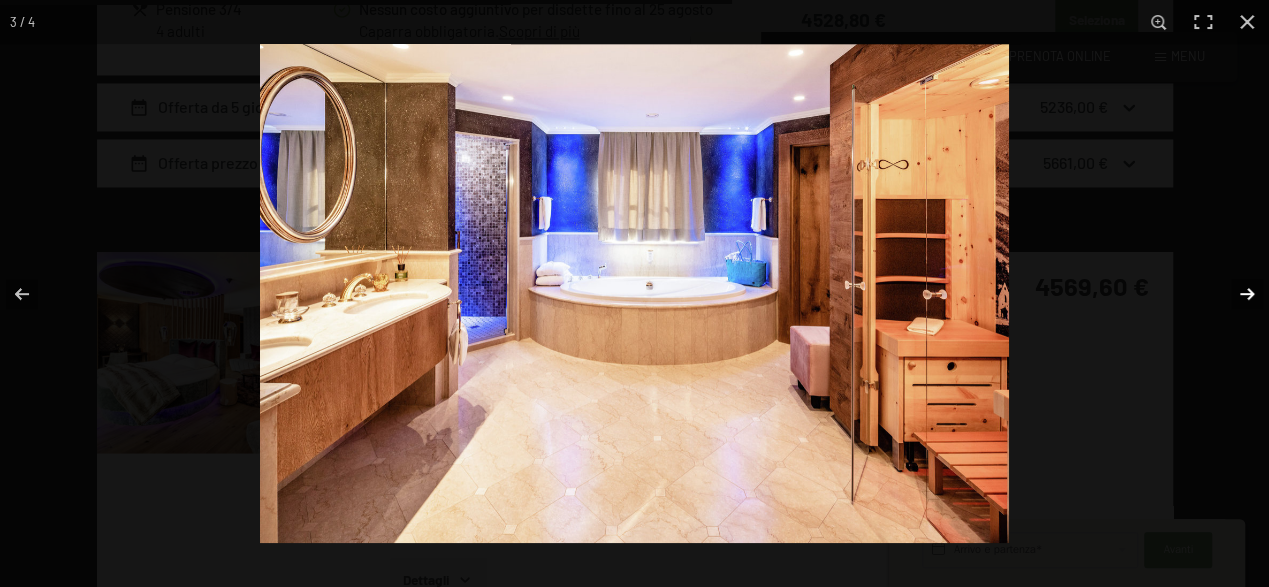 click at bounding box center [1234, 294] 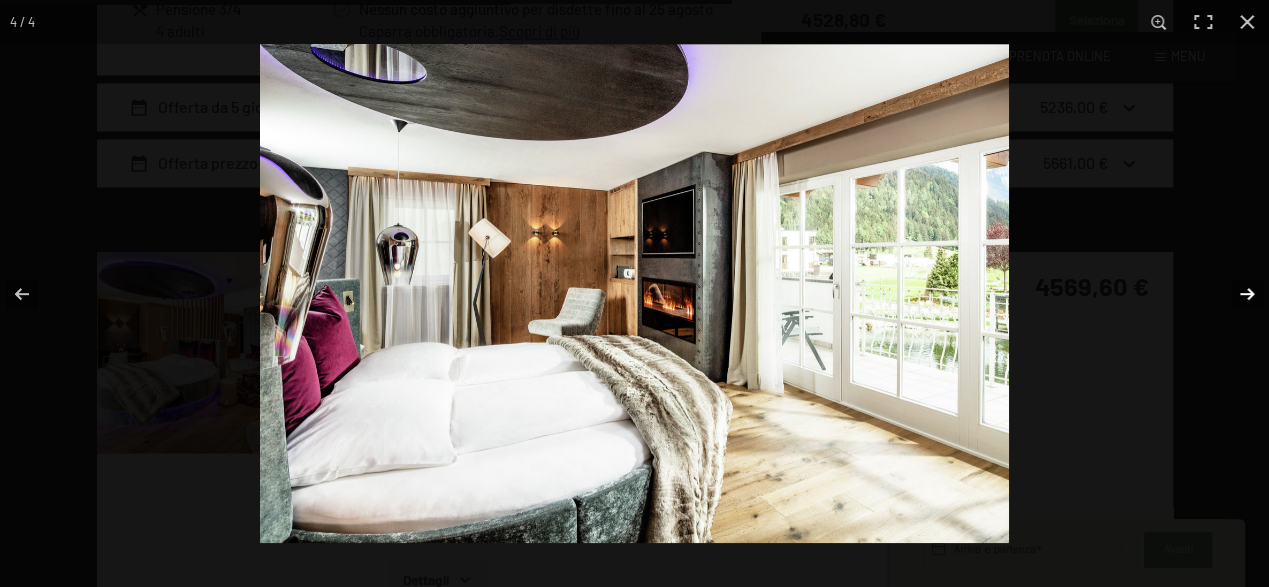 click at bounding box center (1234, 294) 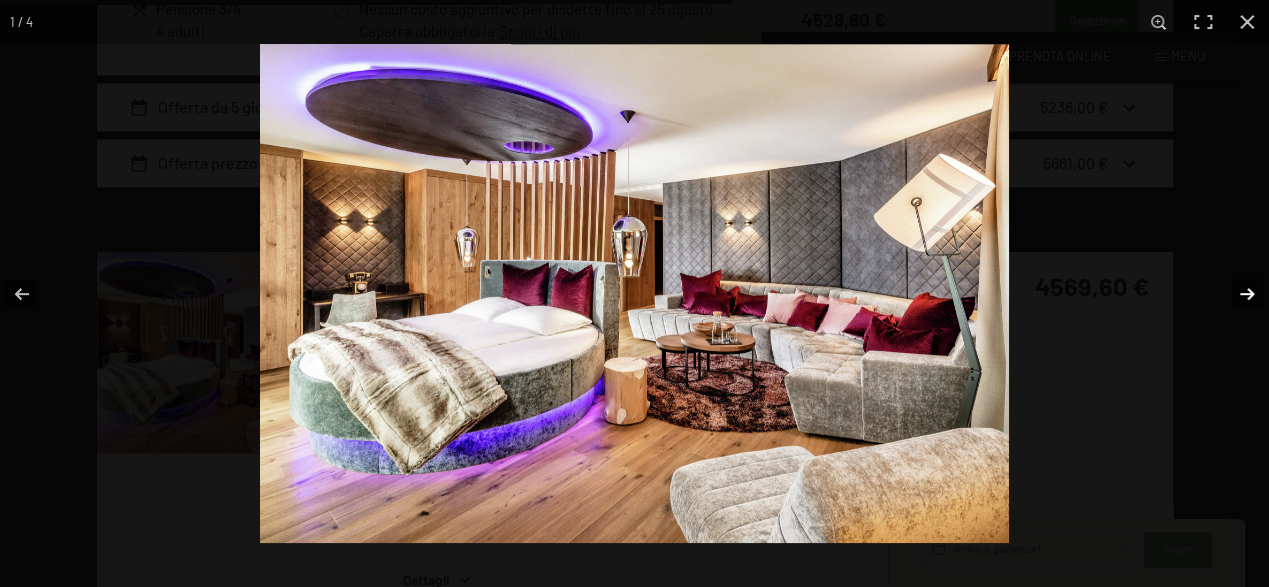 click at bounding box center [1234, 294] 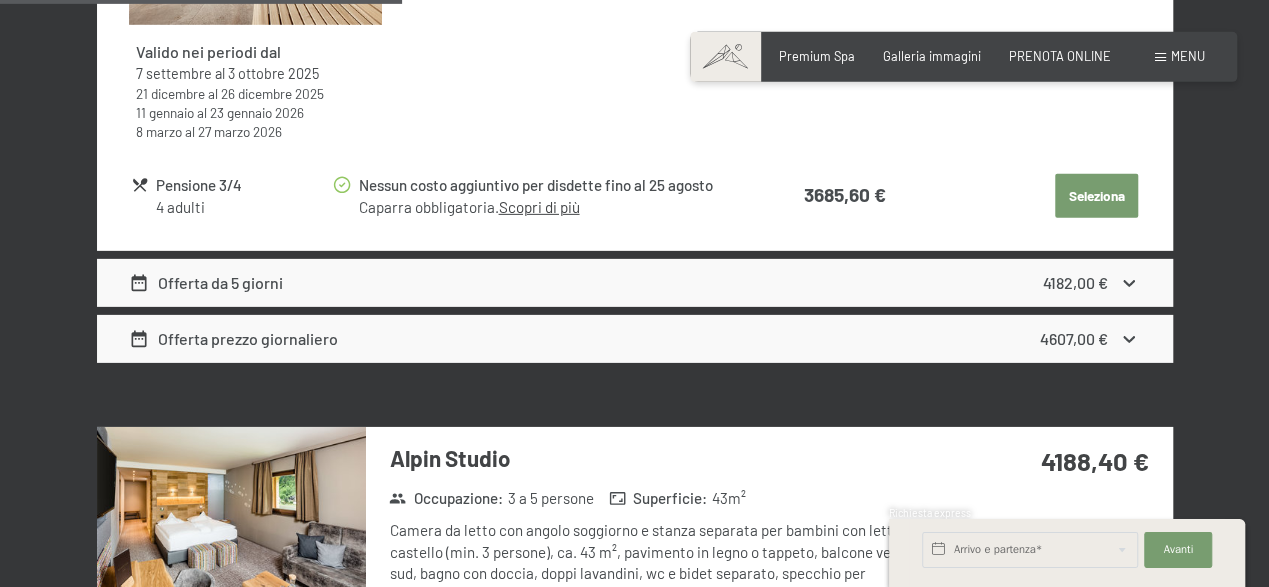 scroll, scrollTop: 3431, scrollLeft: 0, axis: vertical 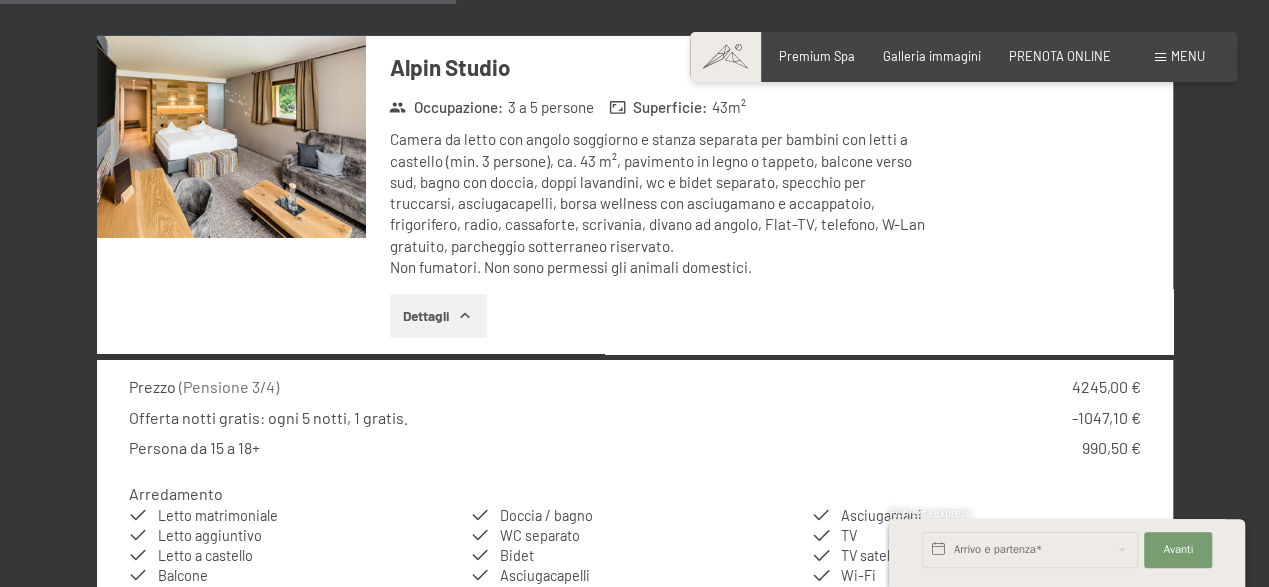 click on "Dettagli" at bounding box center [438, 316] 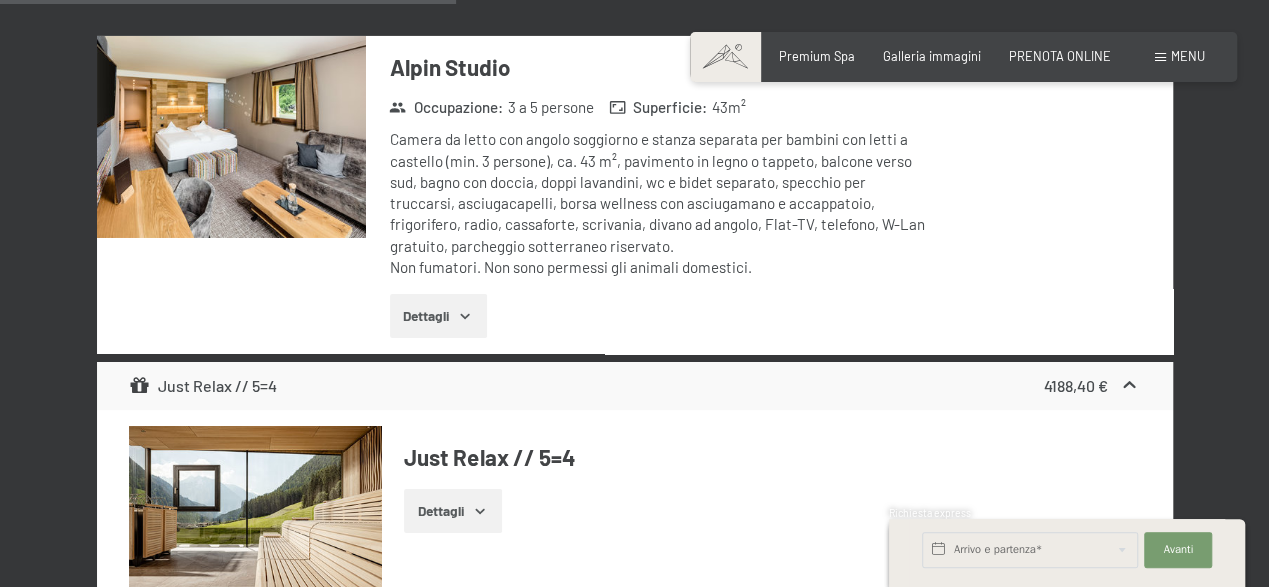 click at bounding box center (231, 137) 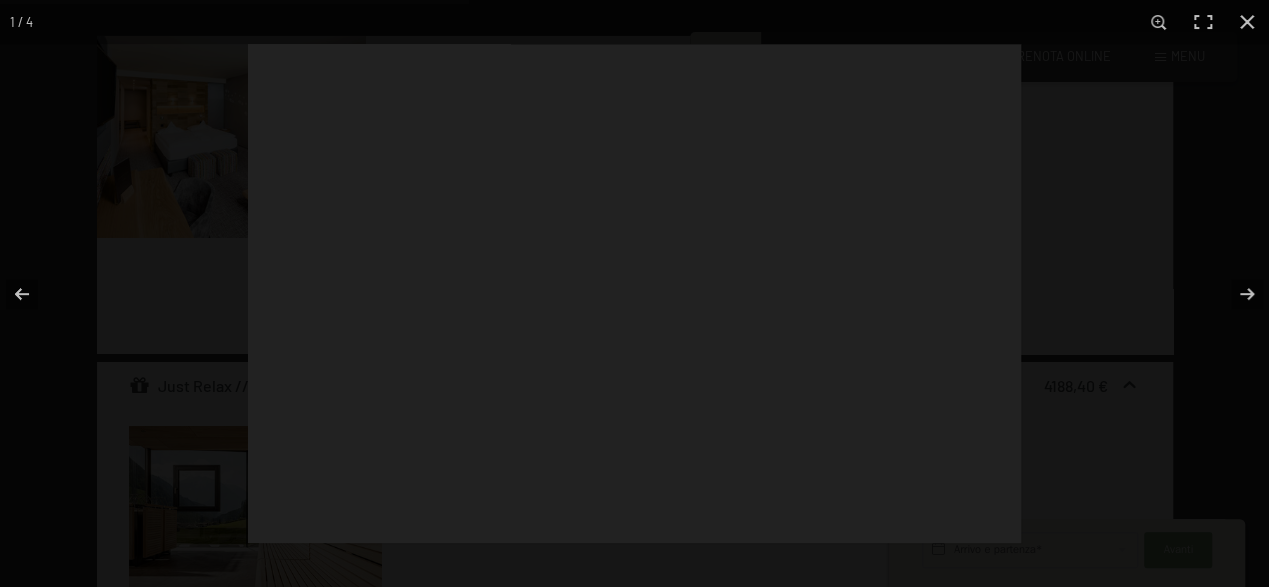 scroll, scrollTop: 3431, scrollLeft: 0, axis: vertical 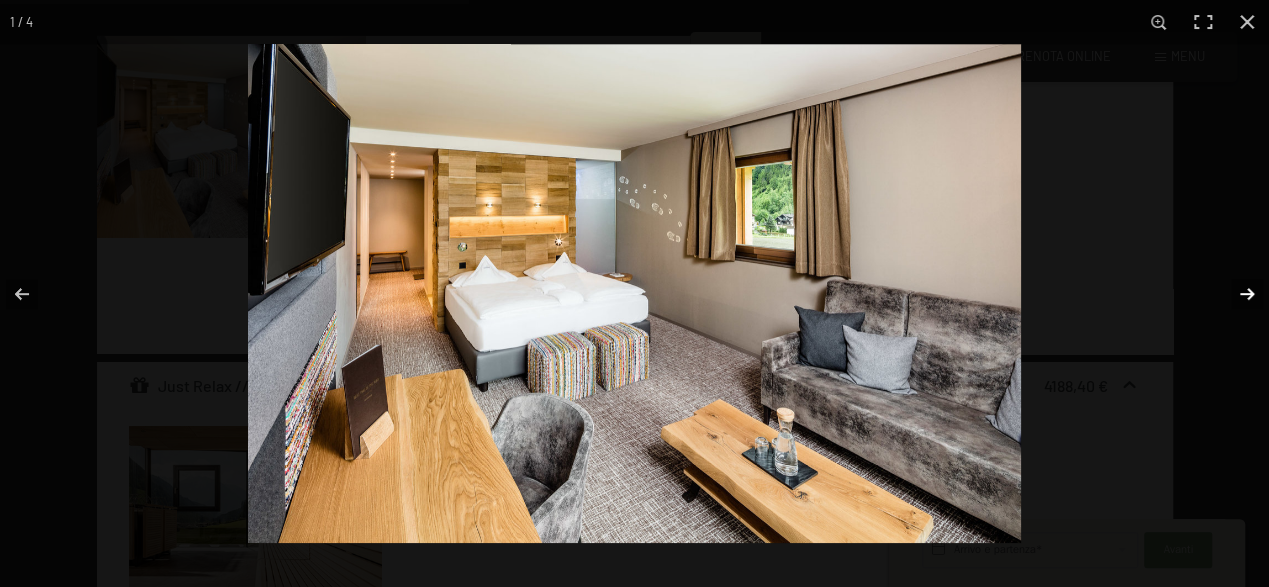 click at bounding box center (1234, 294) 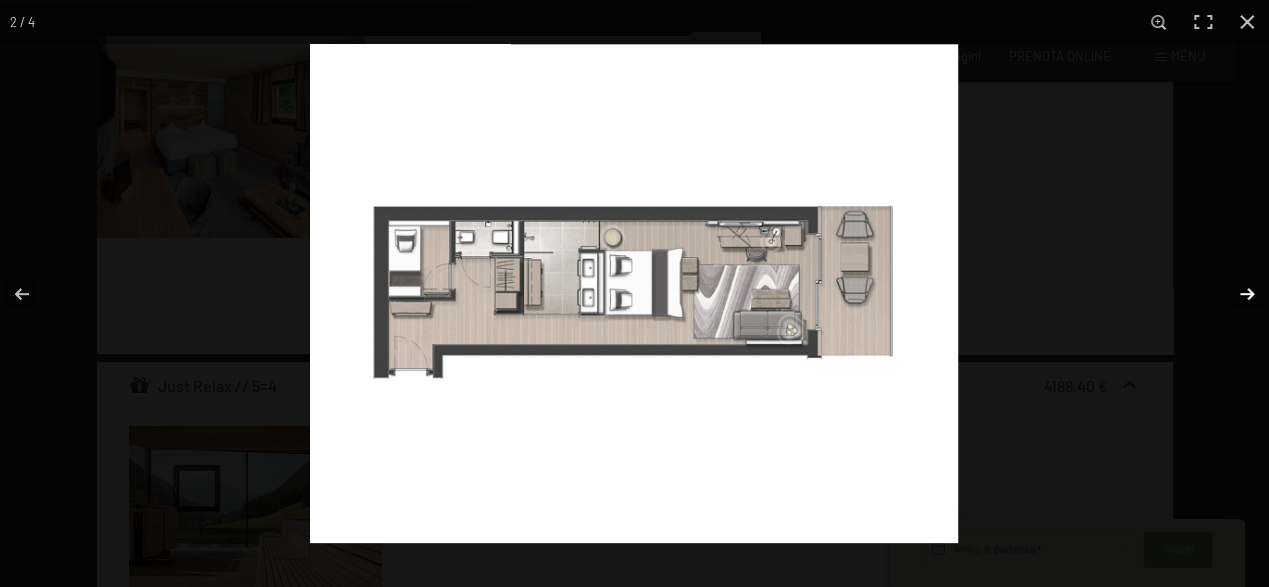 click at bounding box center [1234, 294] 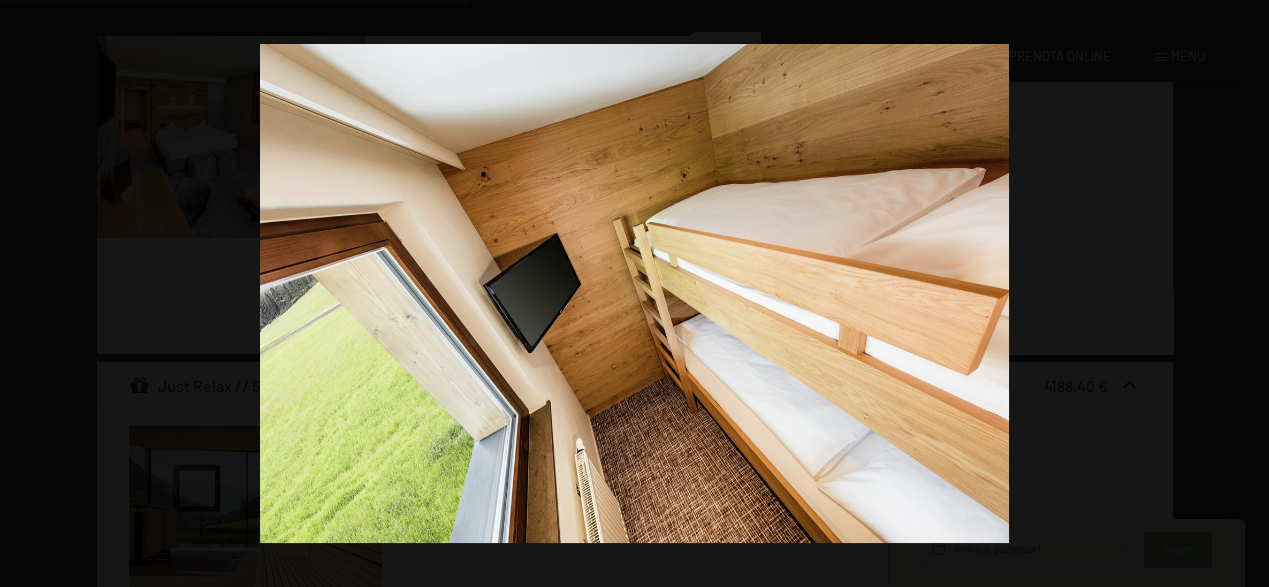 click at bounding box center [1234, 294] 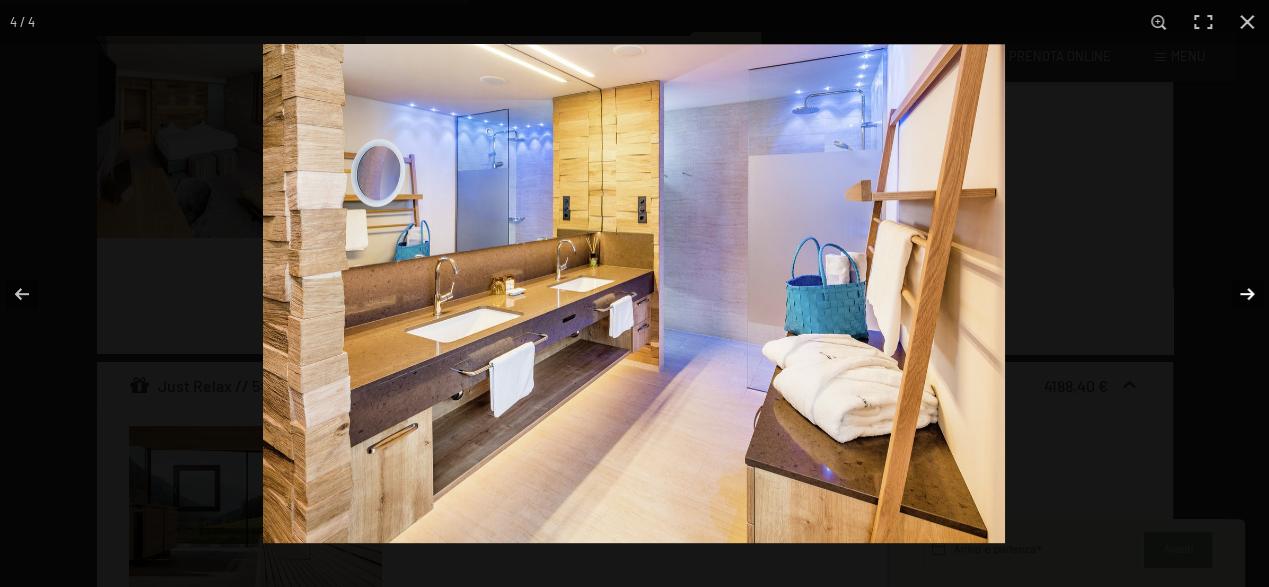 click at bounding box center (1234, 294) 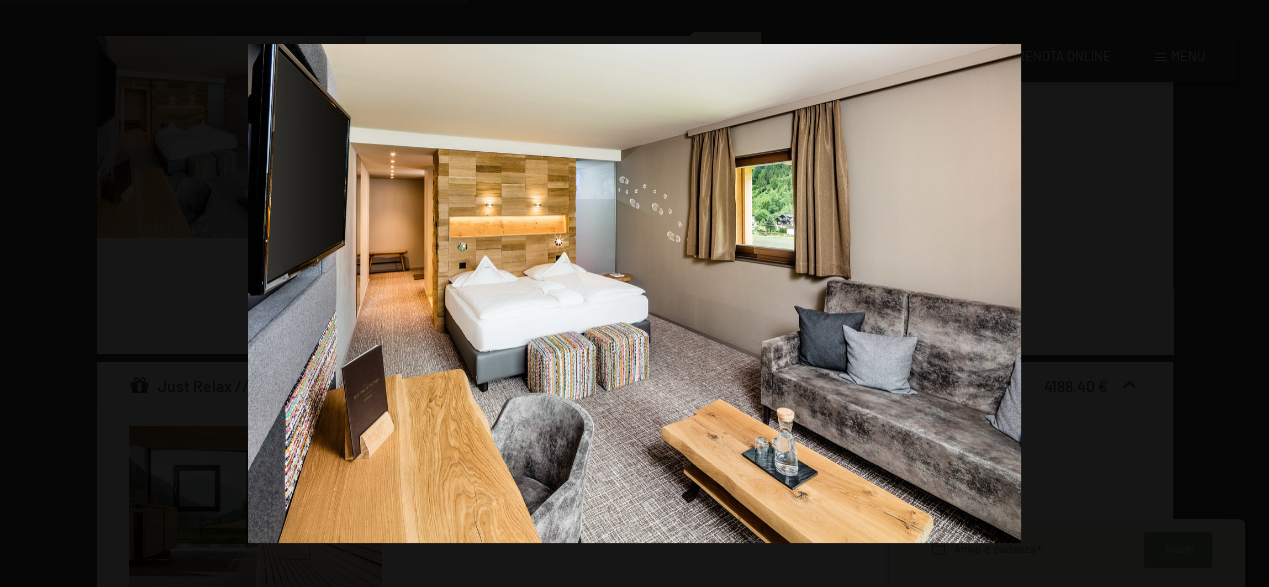 click at bounding box center (1234, 294) 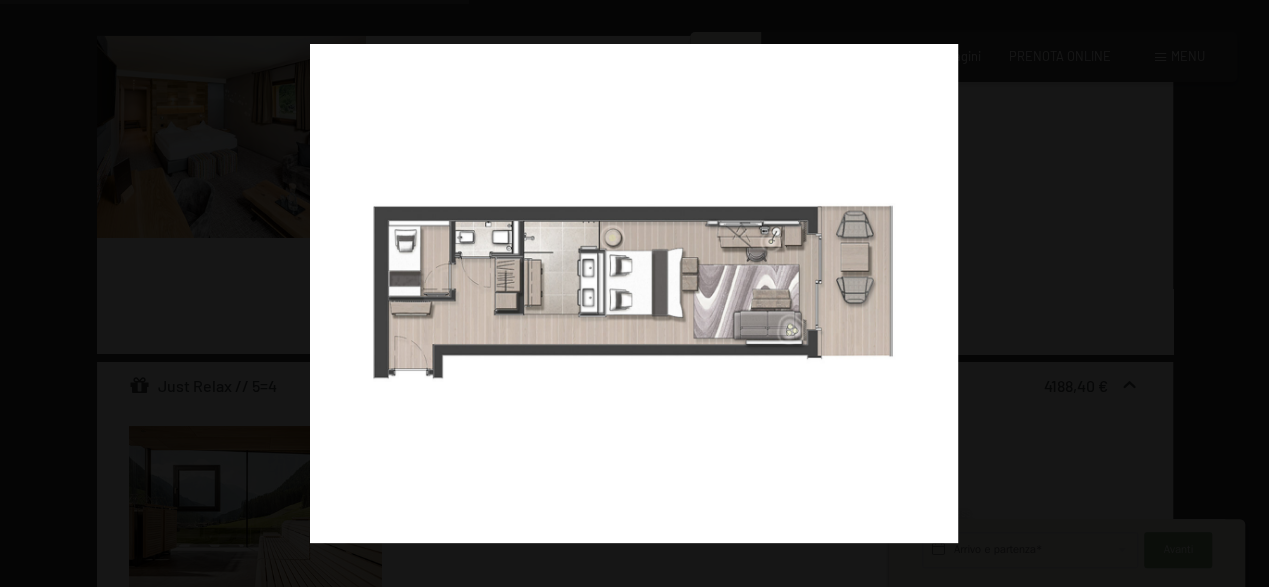 click at bounding box center [1234, 294] 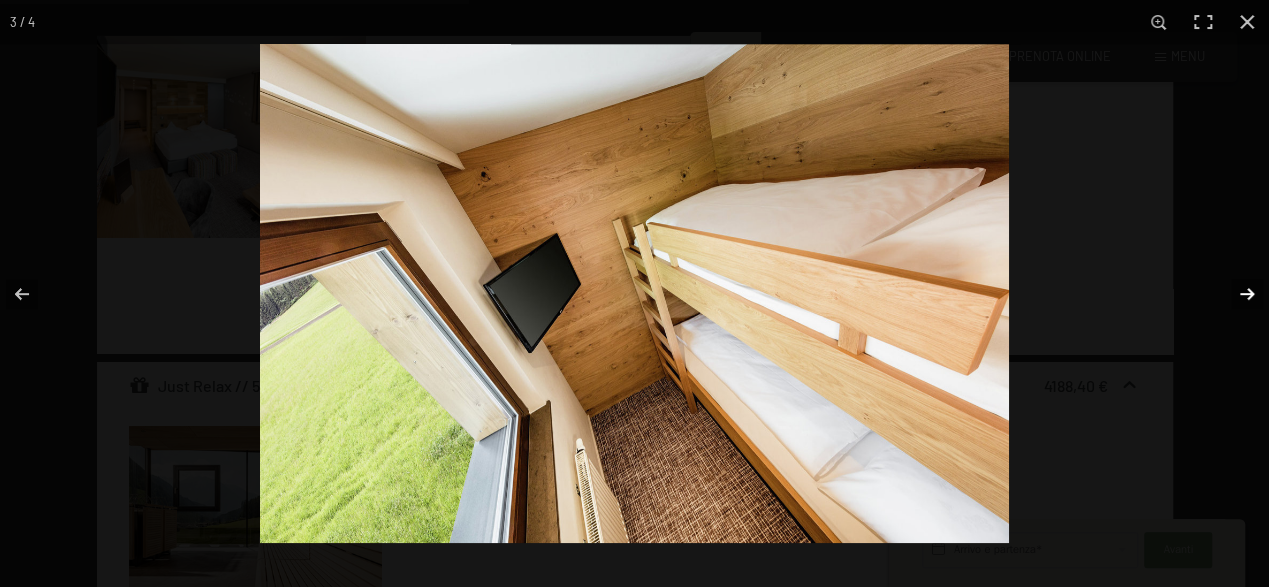click at bounding box center (1234, 294) 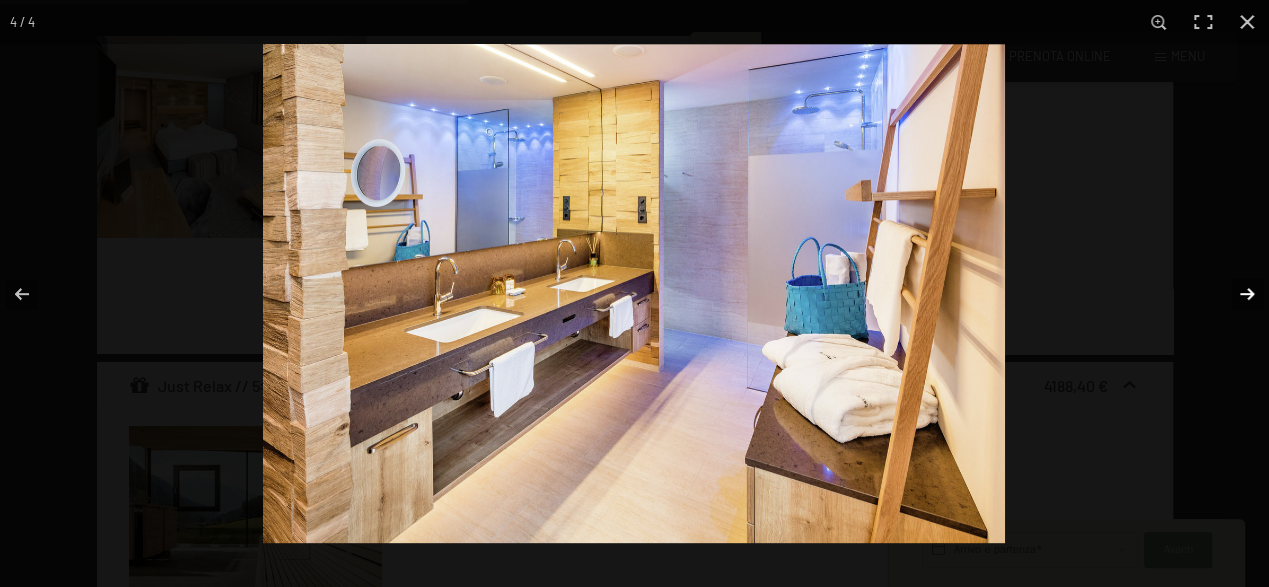 click at bounding box center [1234, 294] 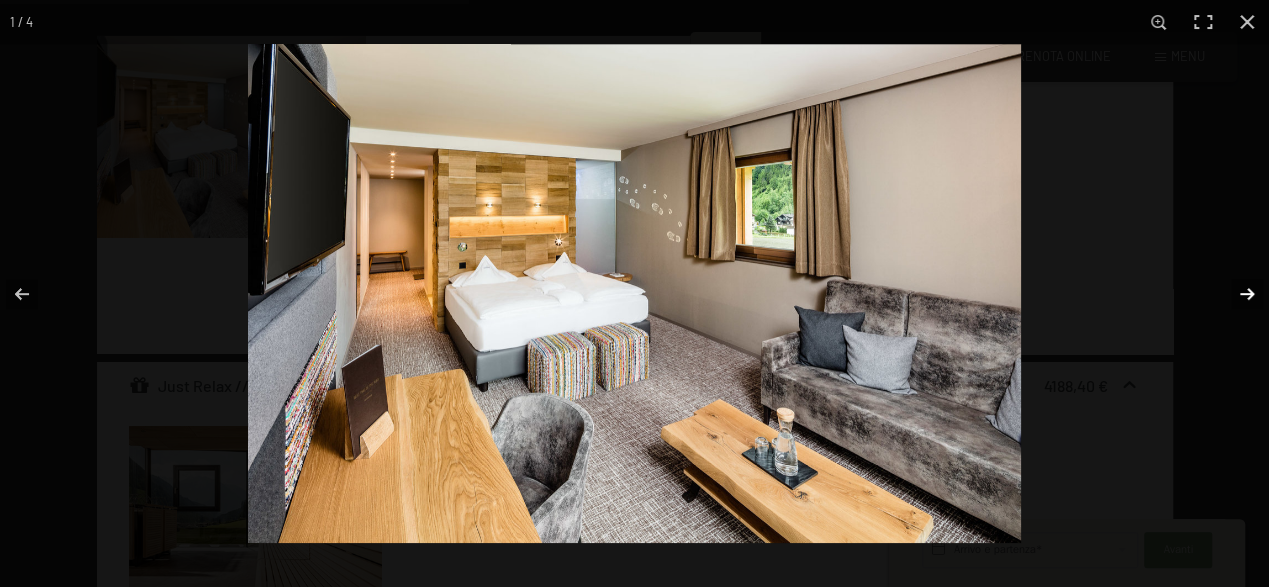click at bounding box center [1234, 294] 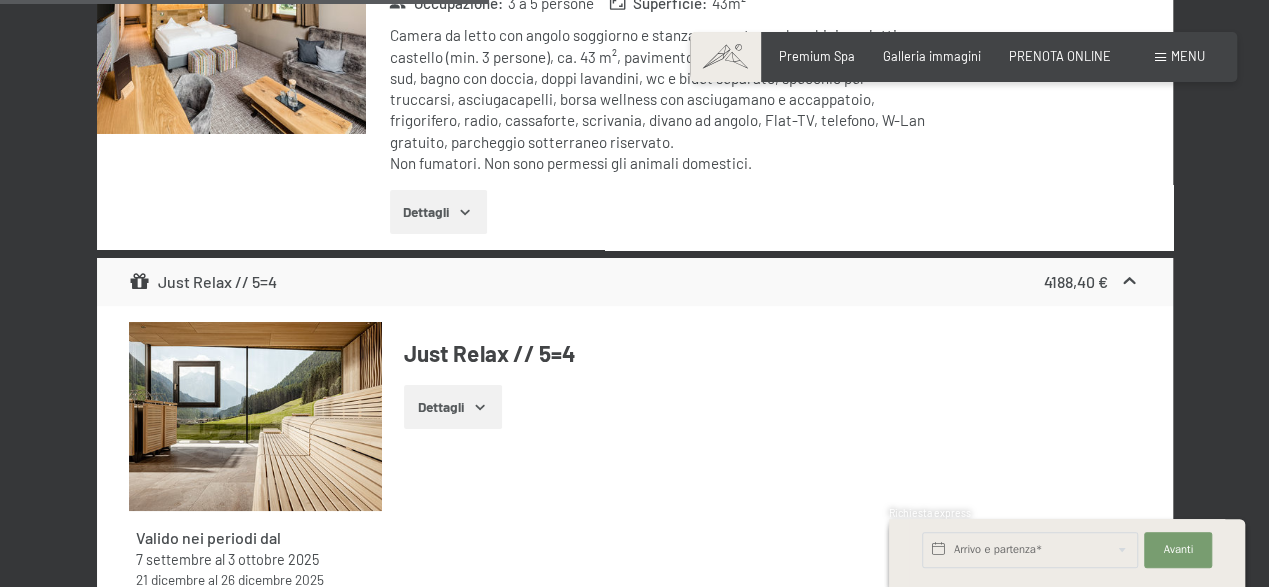 scroll, scrollTop: 3639, scrollLeft: 0, axis: vertical 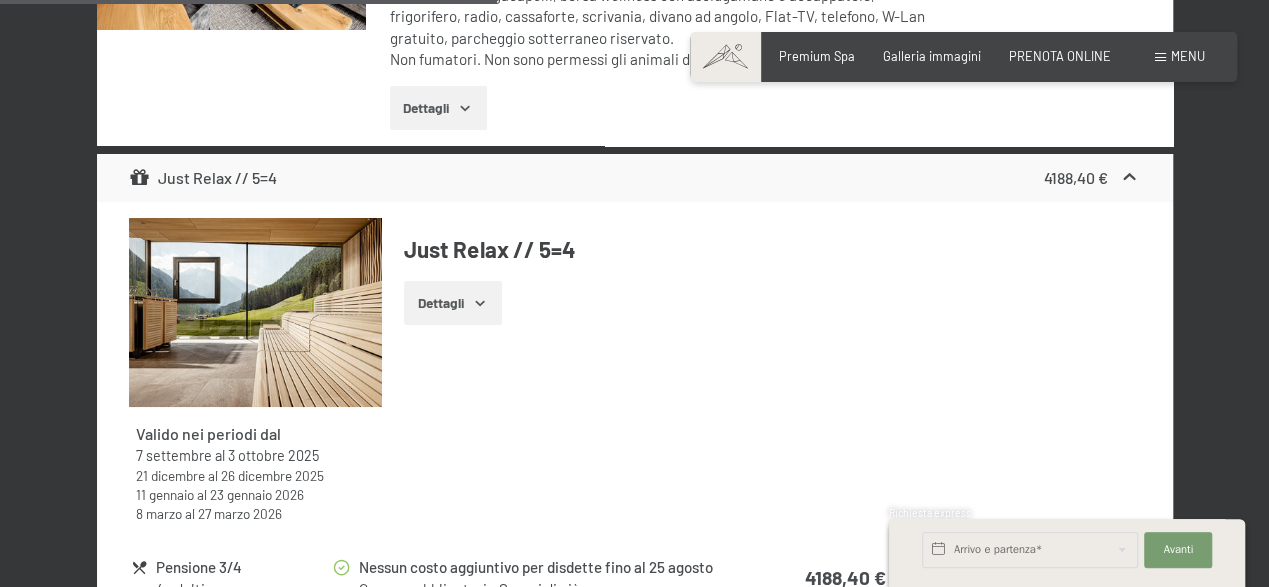 click on "Dettagli" at bounding box center [452, -1659] 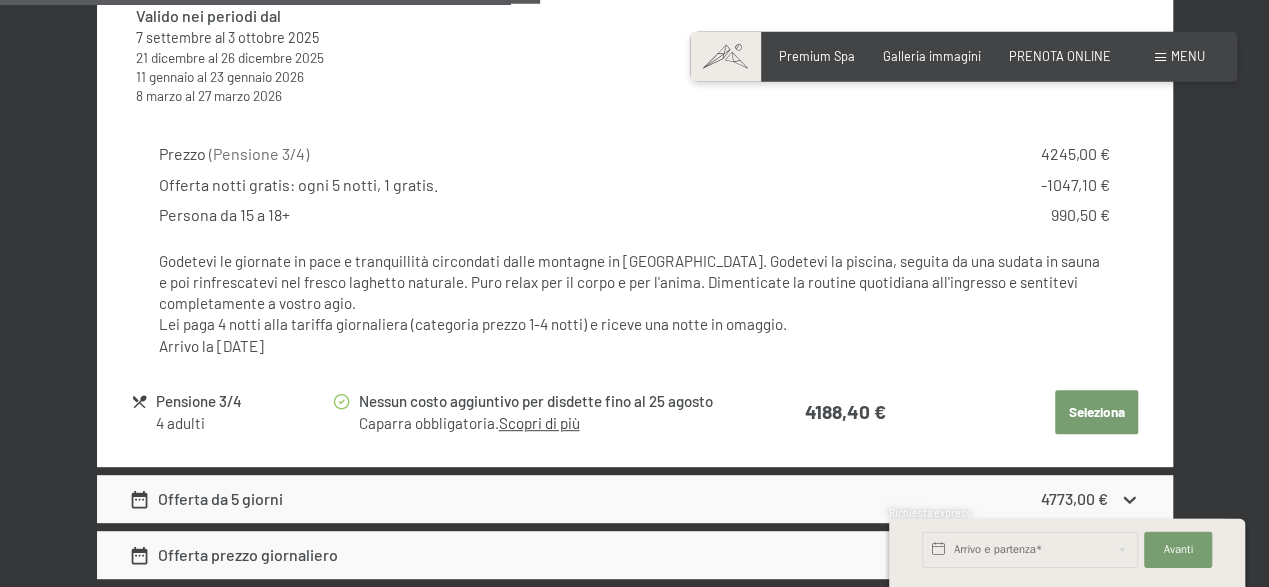 scroll, scrollTop: 4159, scrollLeft: 0, axis: vertical 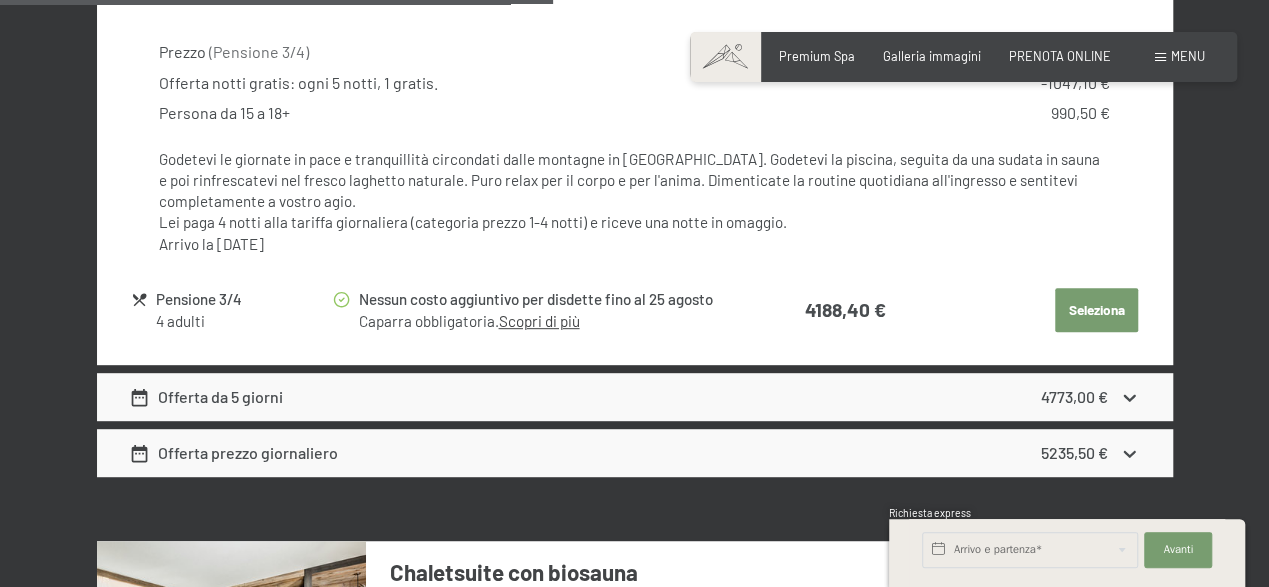click 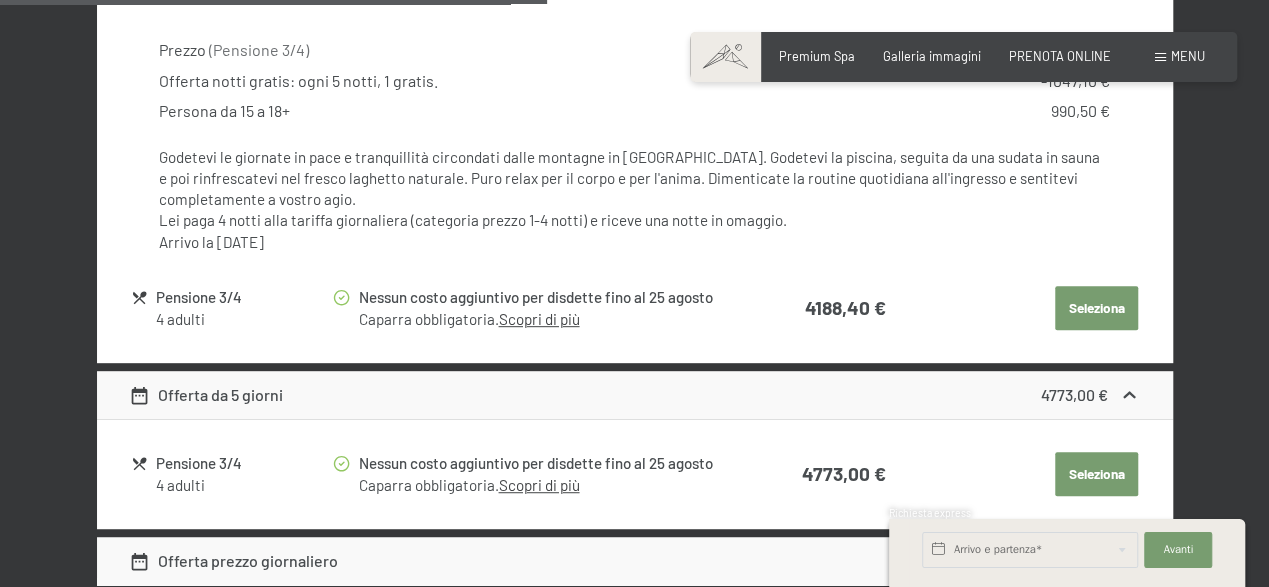 scroll, scrollTop: 4159, scrollLeft: 0, axis: vertical 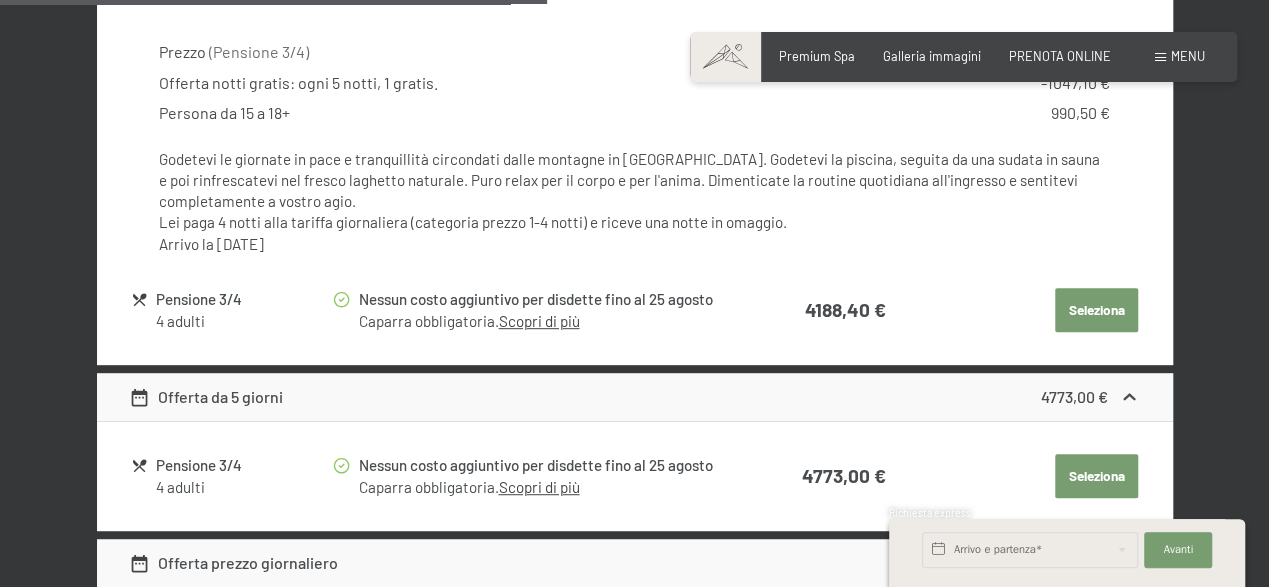 click 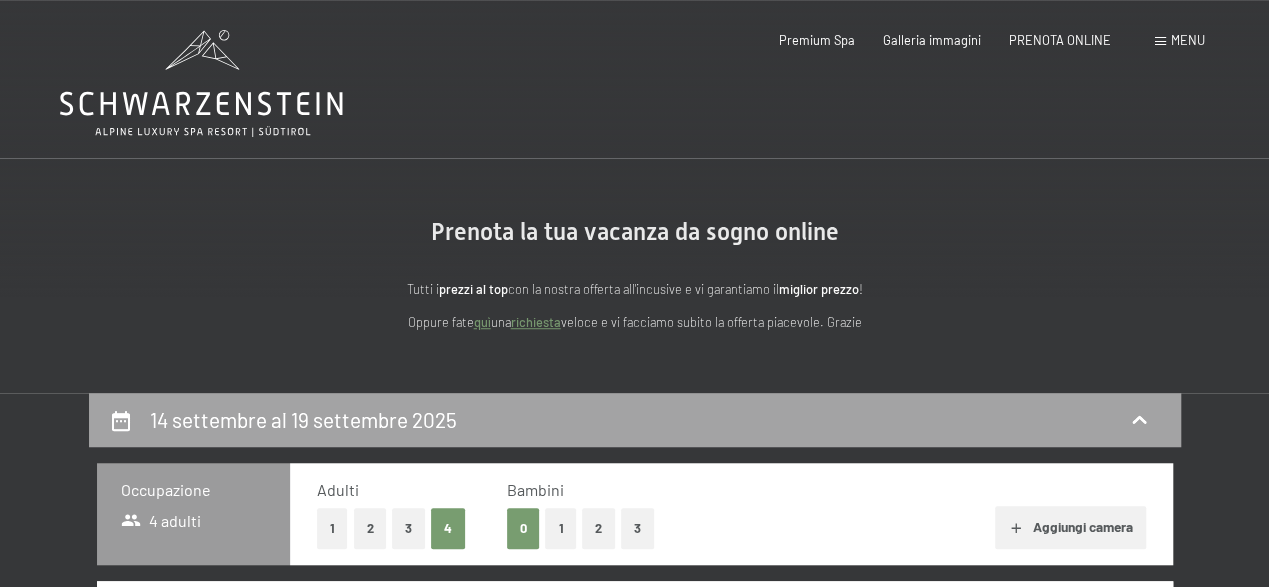scroll, scrollTop: 0, scrollLeft: 0, axis: both 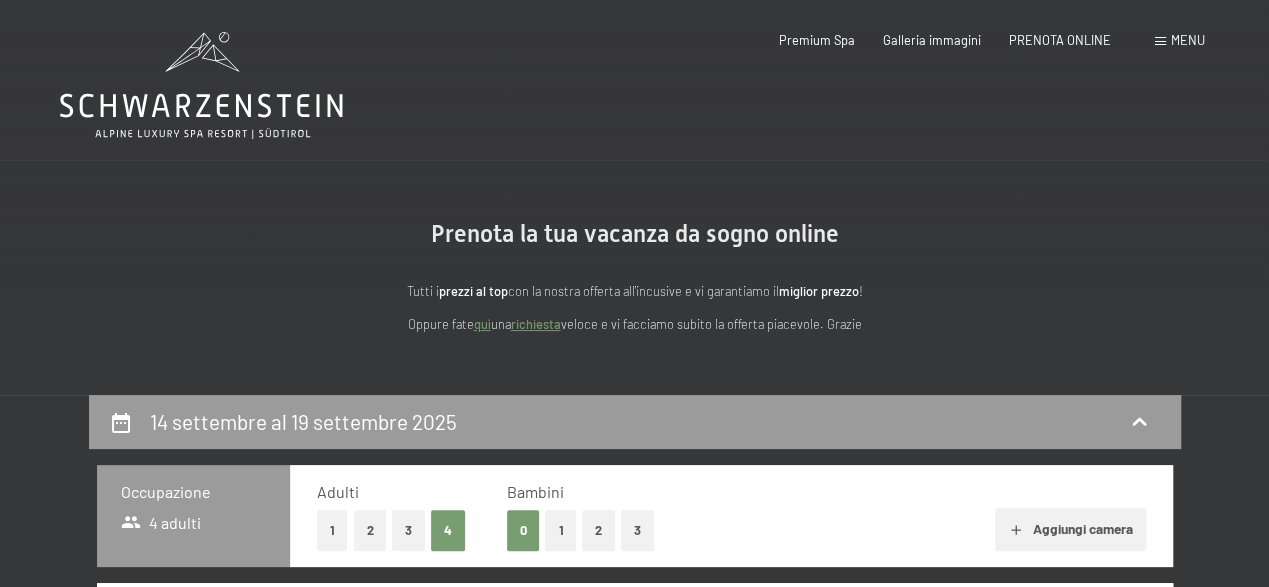 click on "quì" at bounding box center (482, 324) 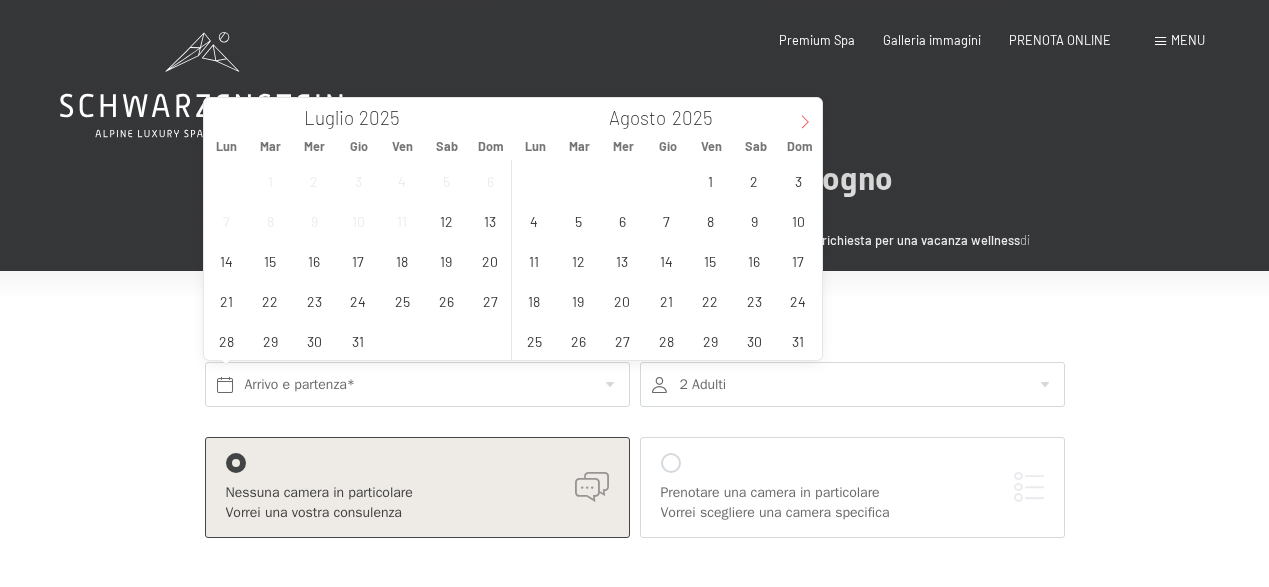 scroll, scrollTop: 0, scrollLeft: 0, axis: both 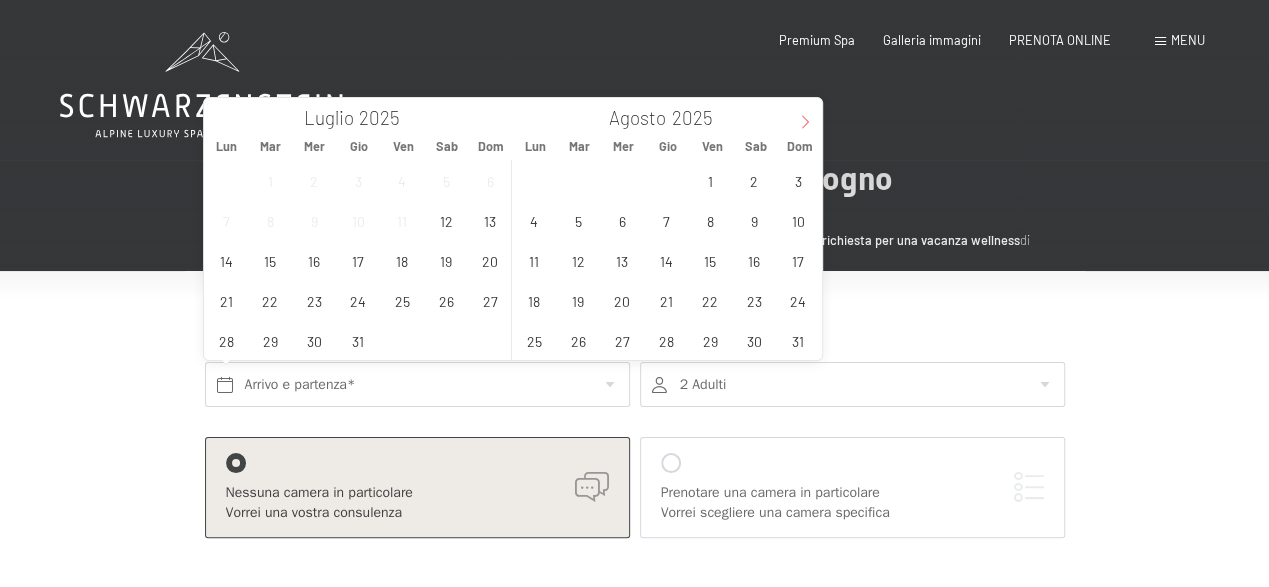 click 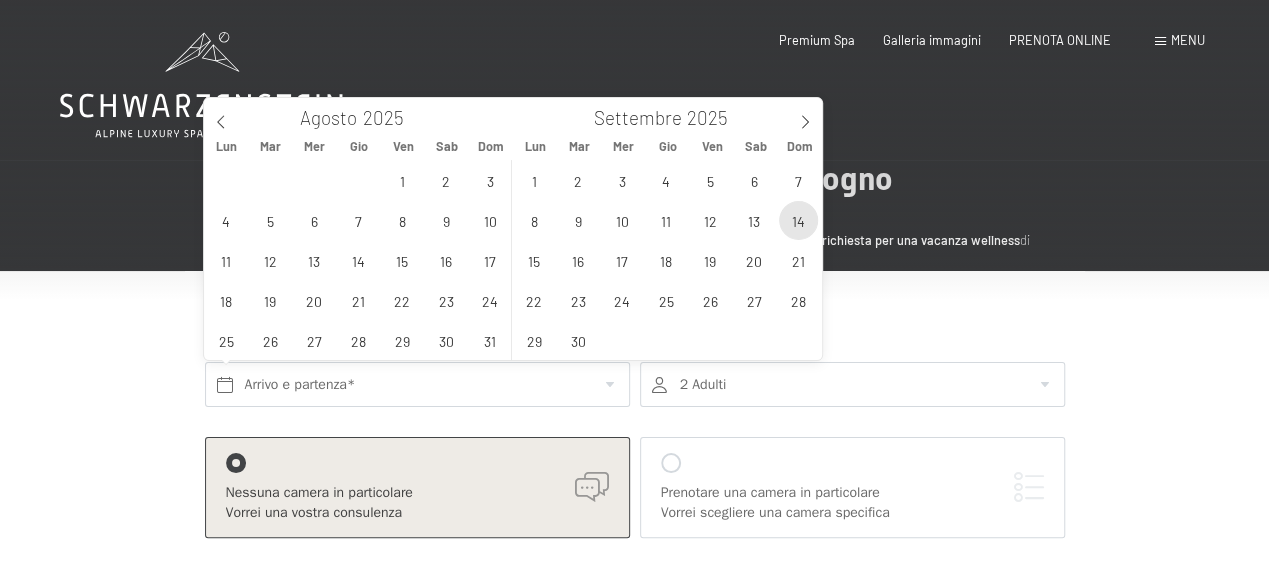 click on "14" at bounding box center (798, 220) 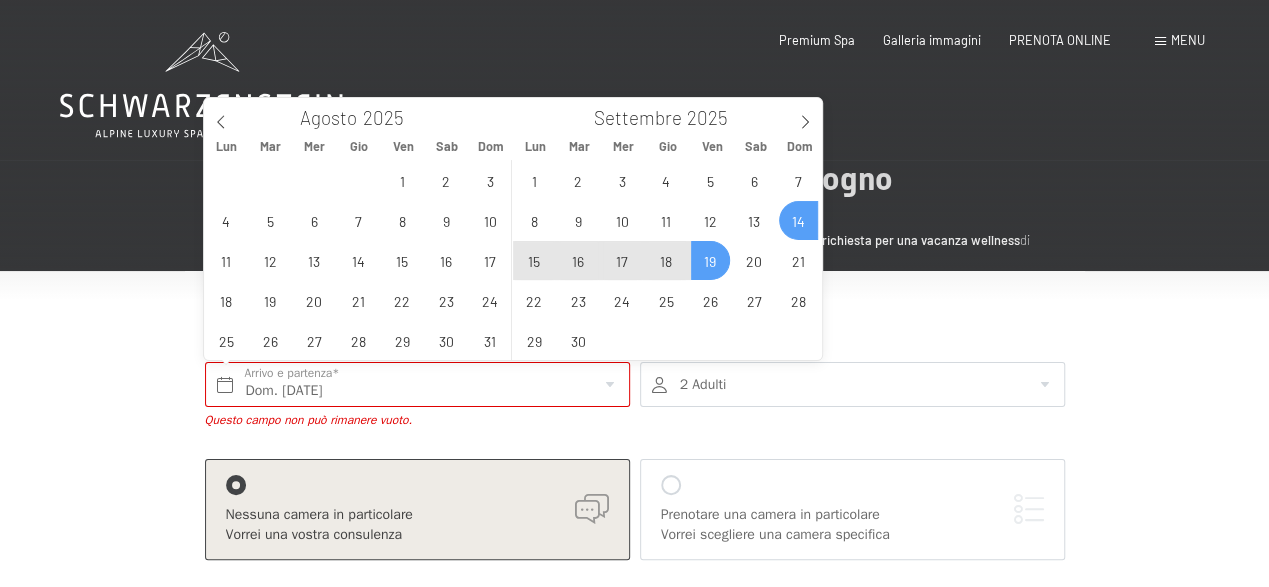 click on "19" at bounding box center (710, 260) 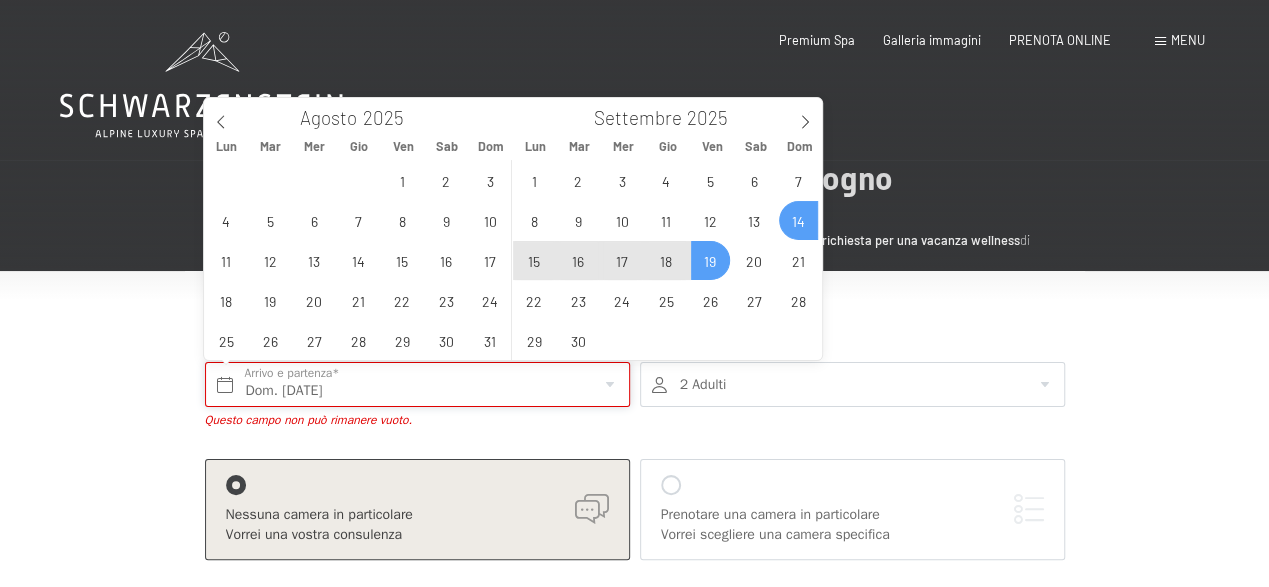 type on "Dom. 14/09/2025 - Ven. 19/09/2025" 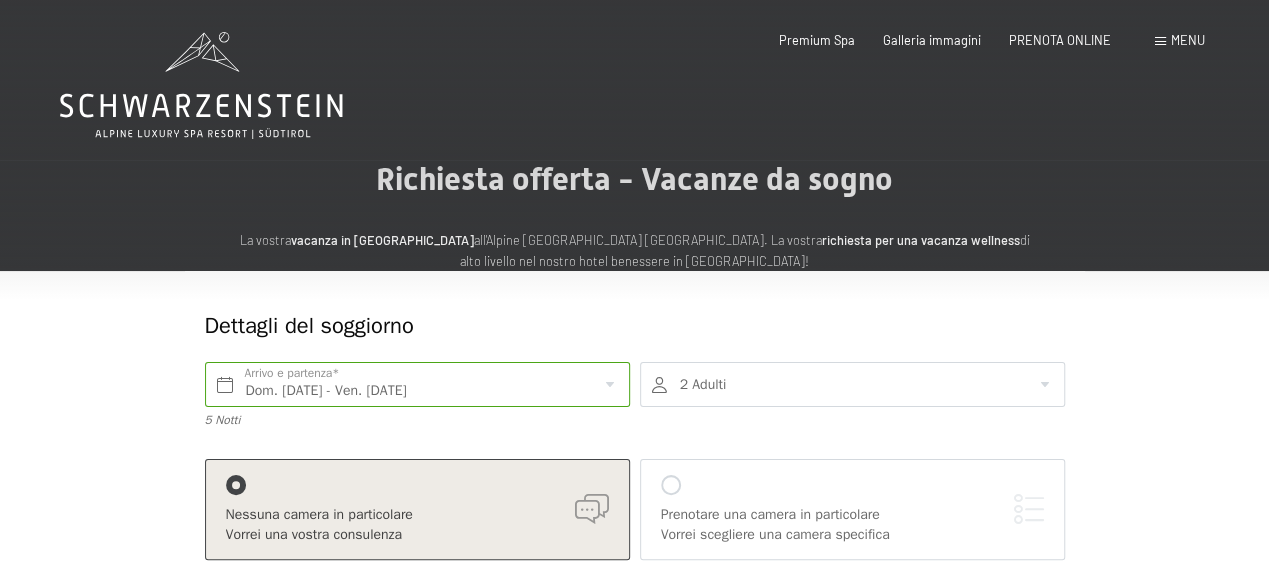 click at bounding box center [852, 384] 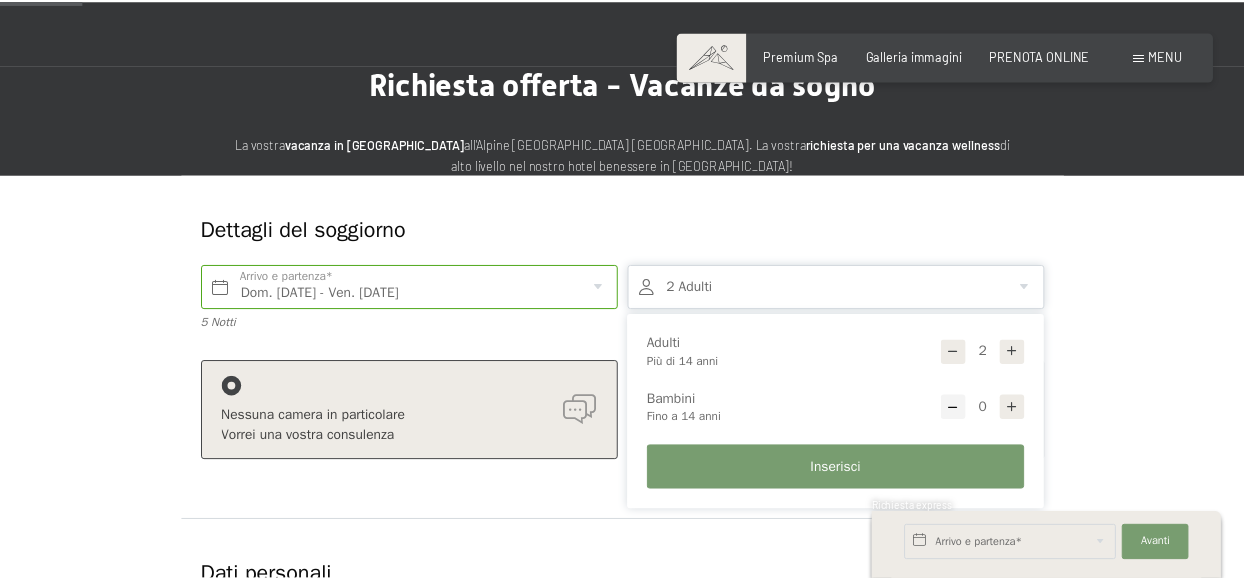 scroll, scrollTop: 0, scrollLeft: 0, axis: both 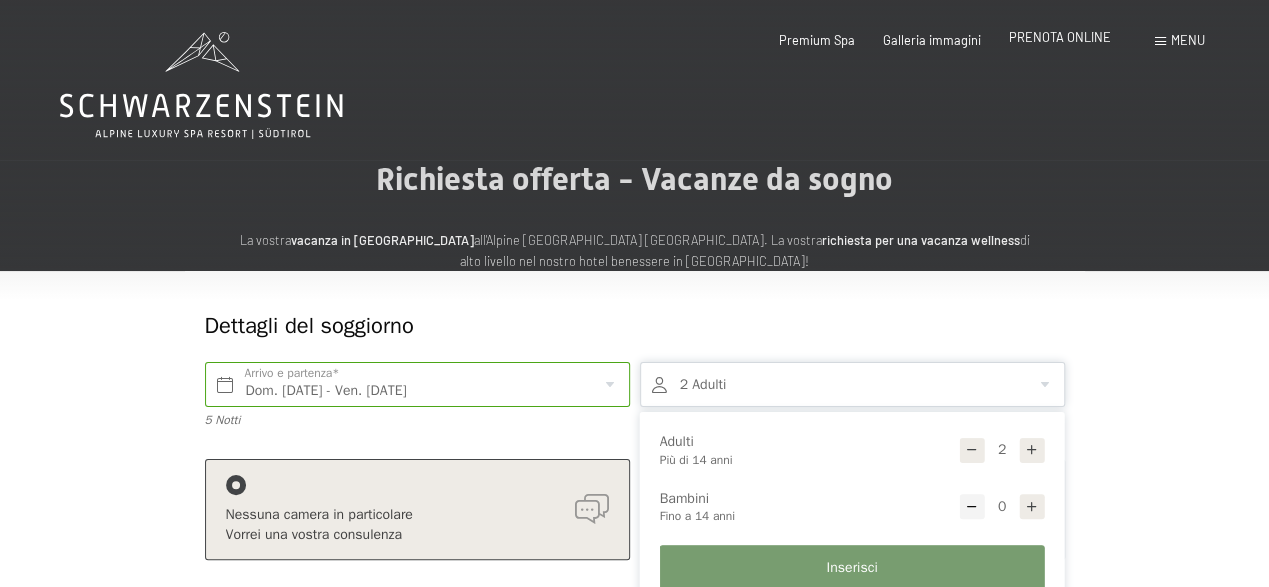 click on "PRENOTA ONLINE" at bounding box center [1060, 38] 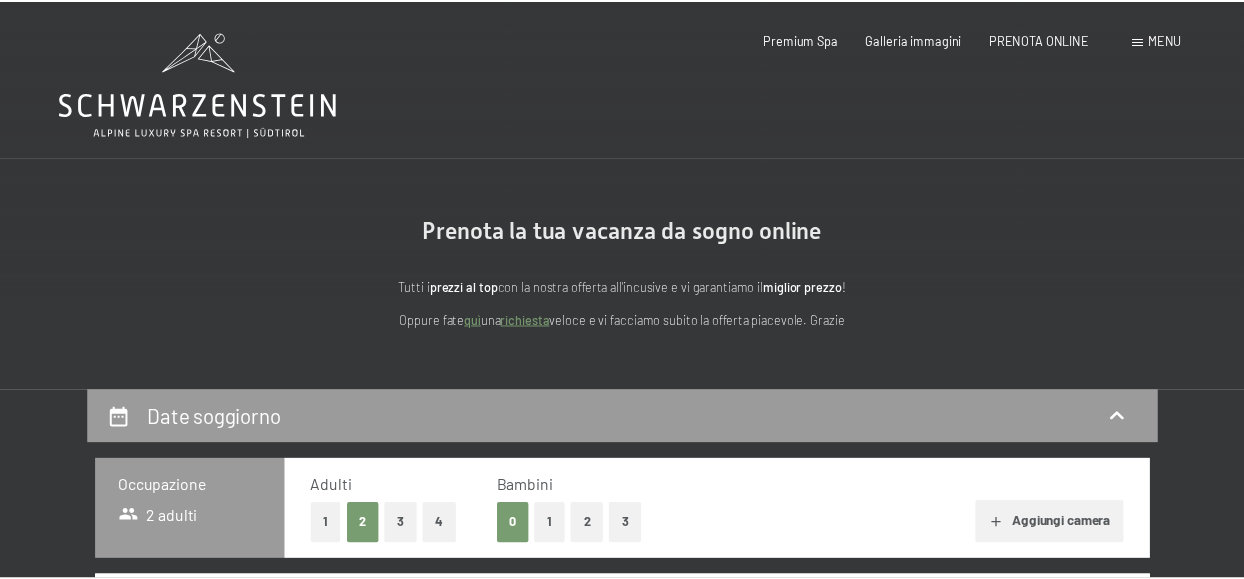 scroll, scrollTop: 0, scrollLeft: 0, axis: both 